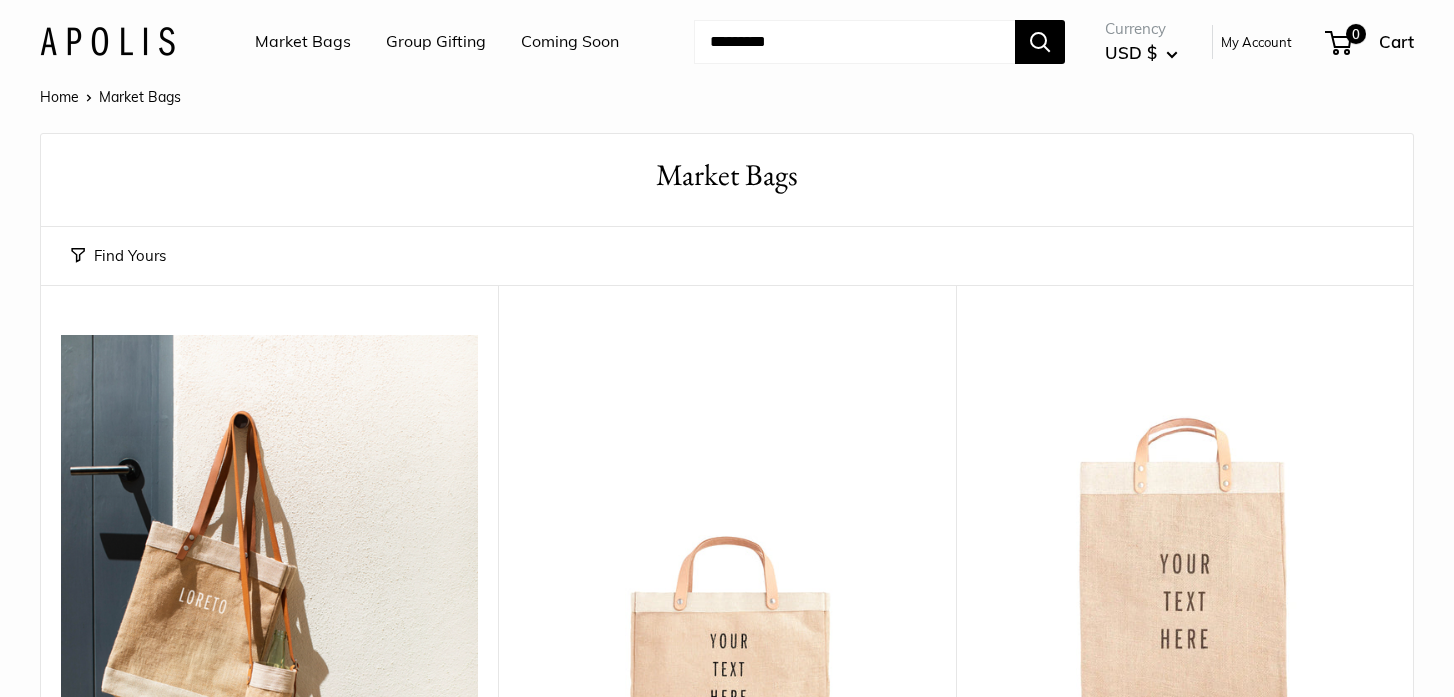 scroll, scrollTop: 0, scrollLeft: 0, axis: both 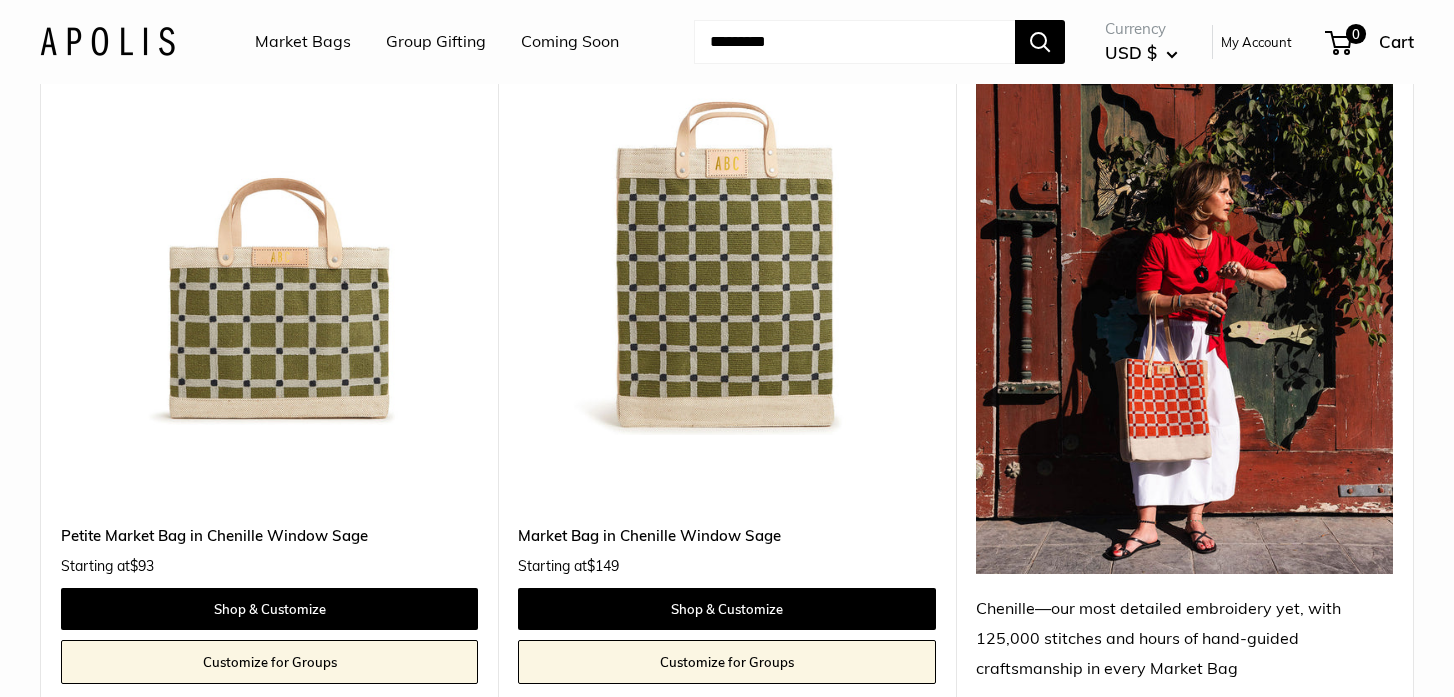 click at bounding box center [0, 0] 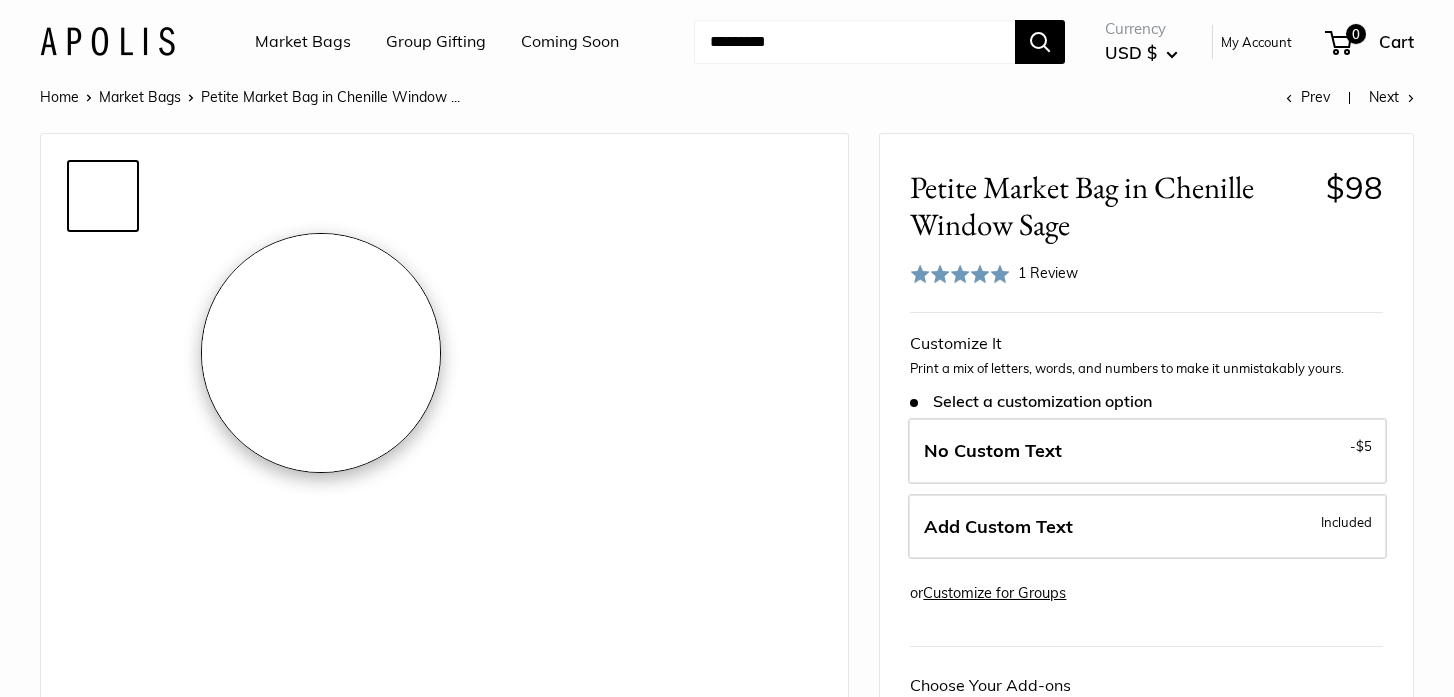 scroll, scrollTop: 0, scrollLeft: 0, axis: both 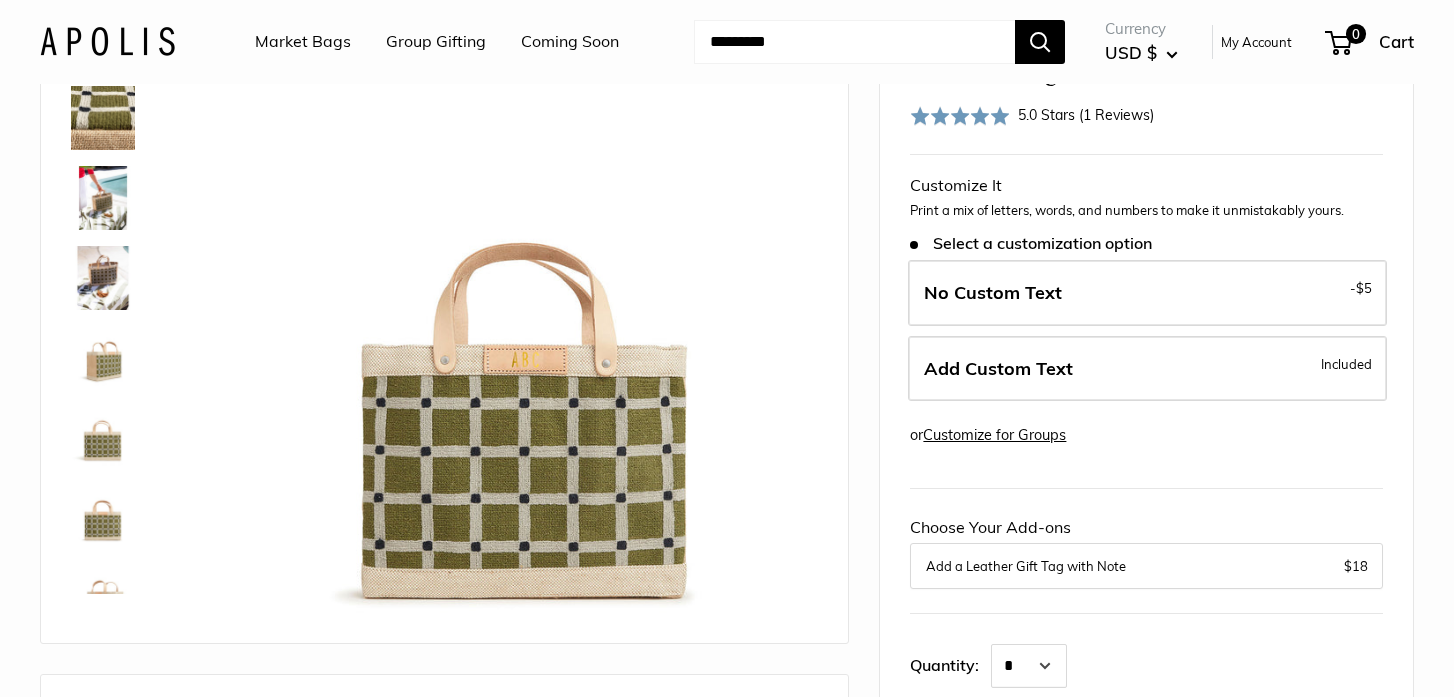 click at bounding box center [103, 198] 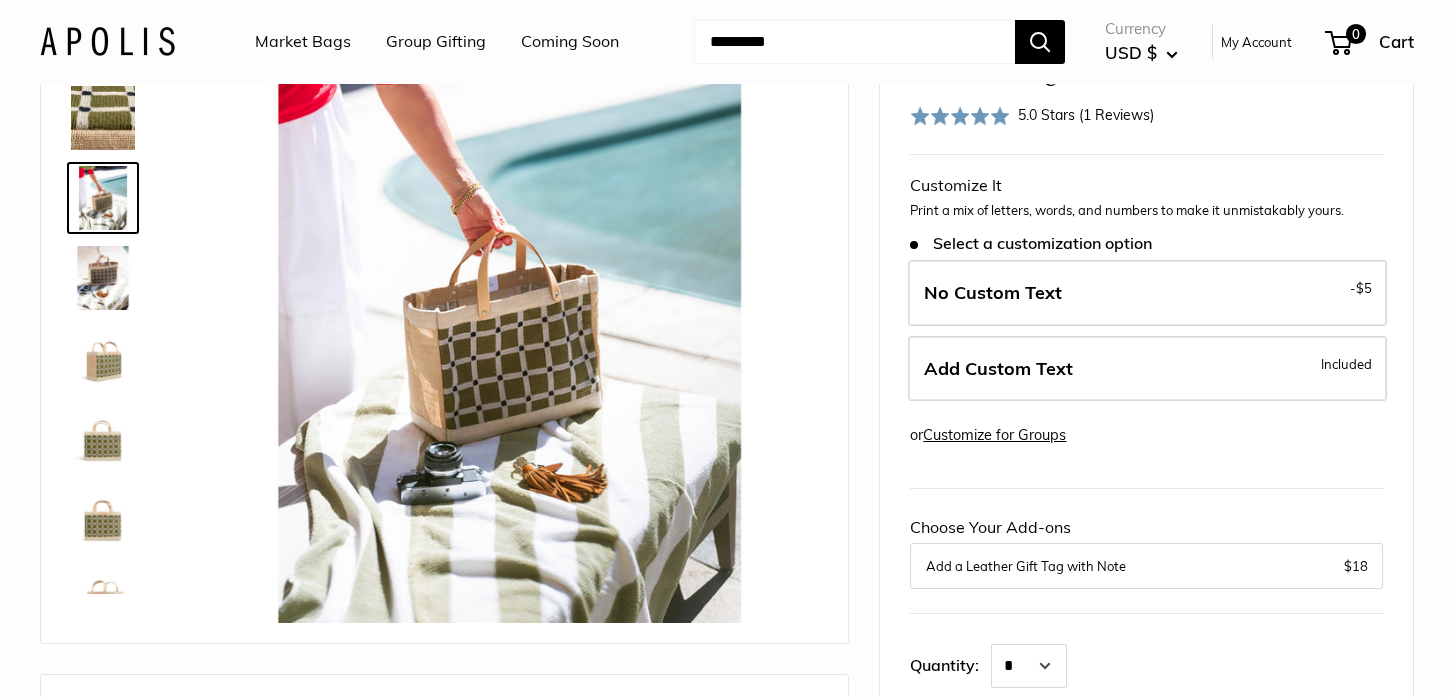 click at bounding box center [103, 278] 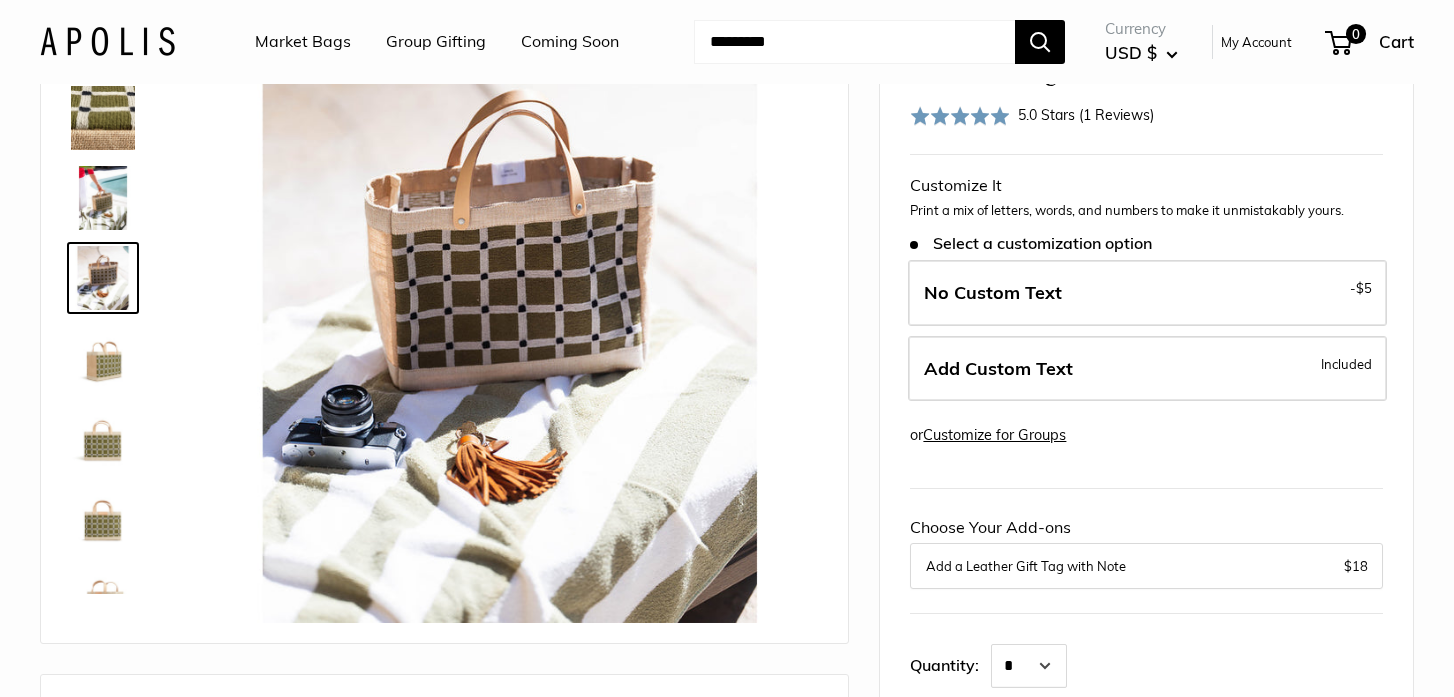 click at bounding box center (103, 358) 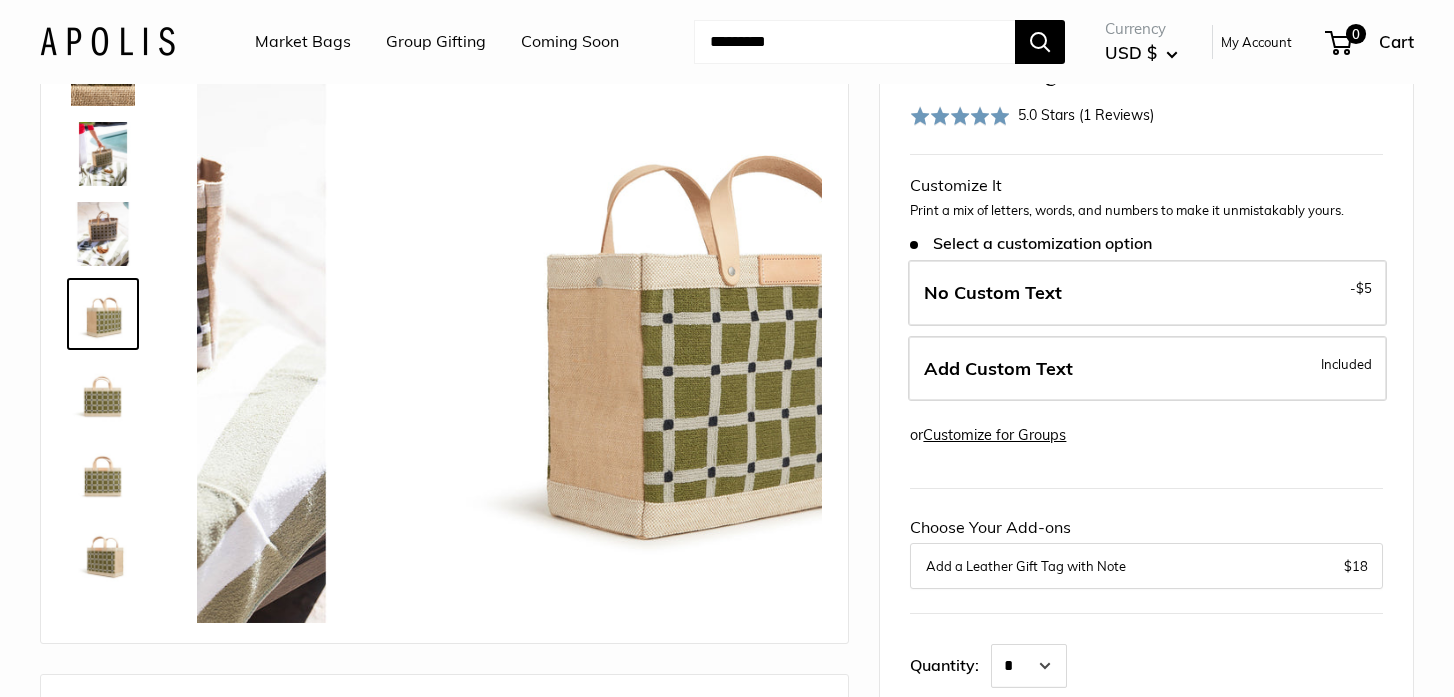 scroll, scrollTop: 62, scrollLeft: 0, axis: vertical 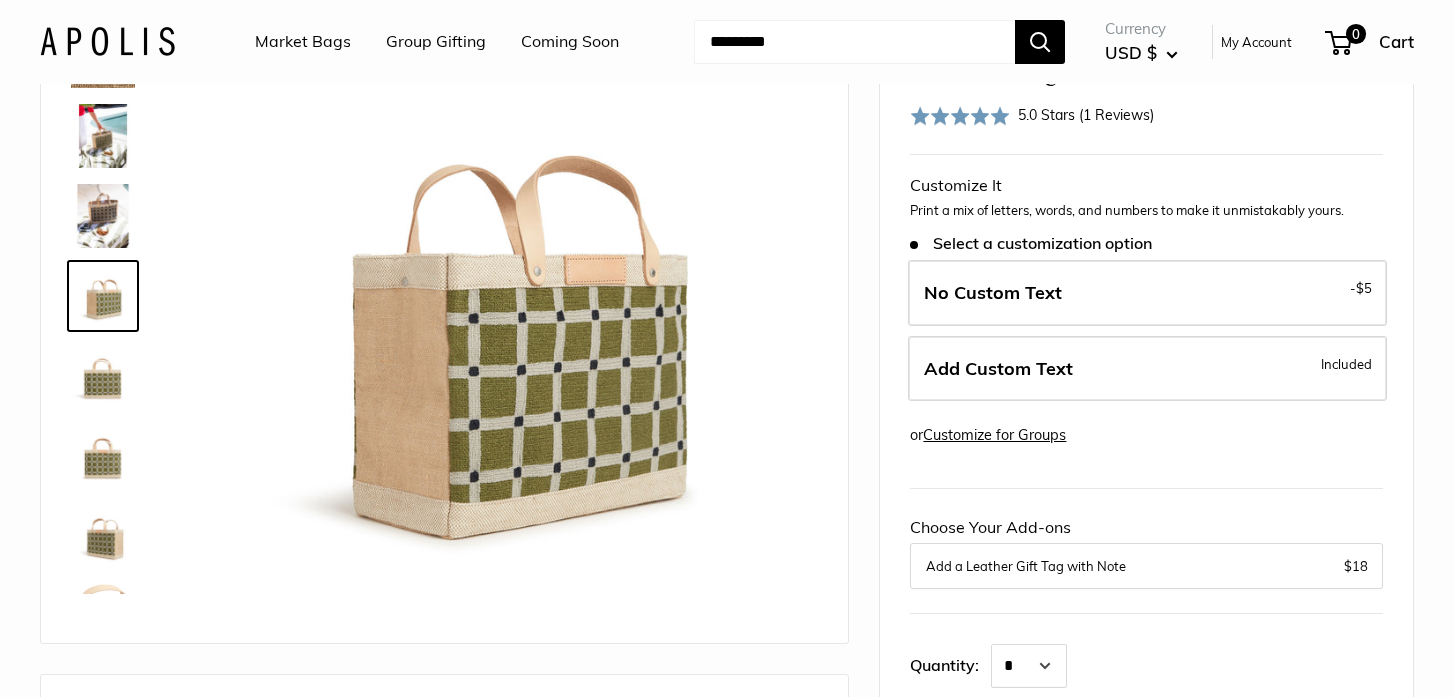 click at bounding box center [103, 376] 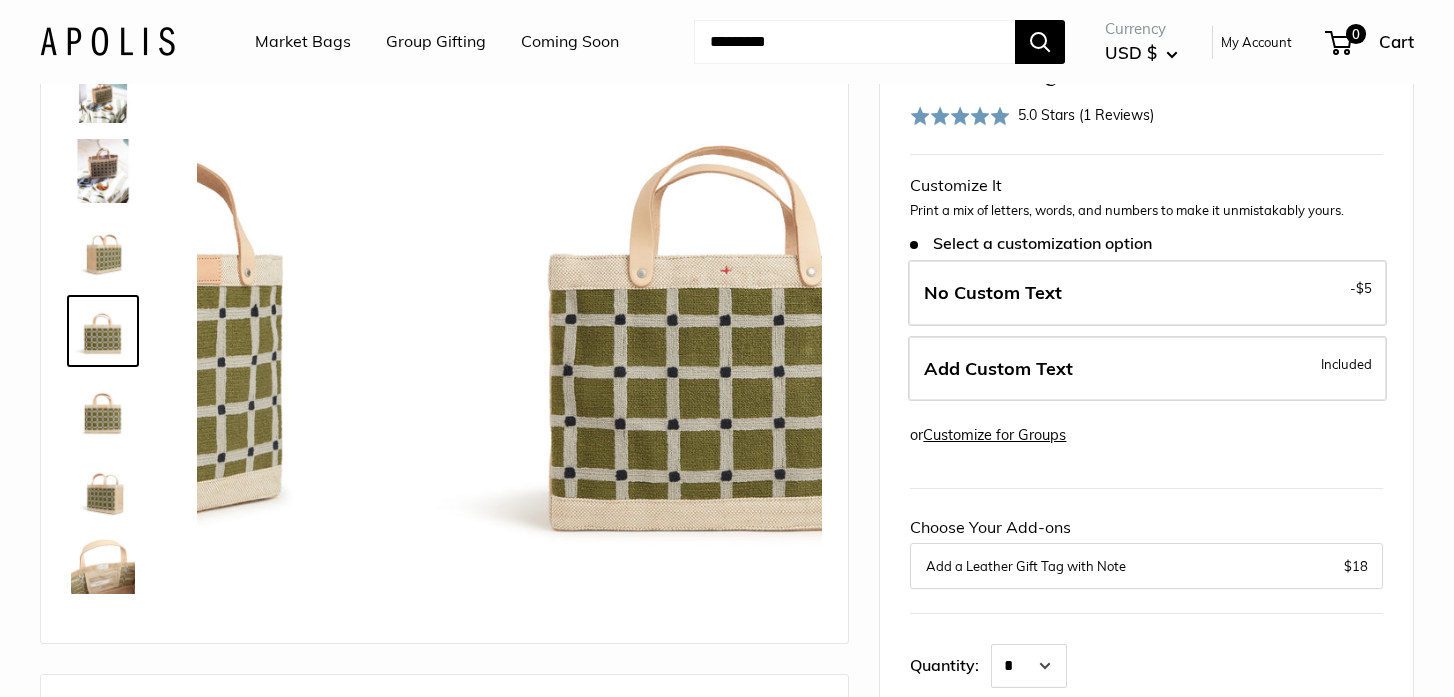 scroll, scrollTop: 128, scrollLeft: 0, axis: vertical 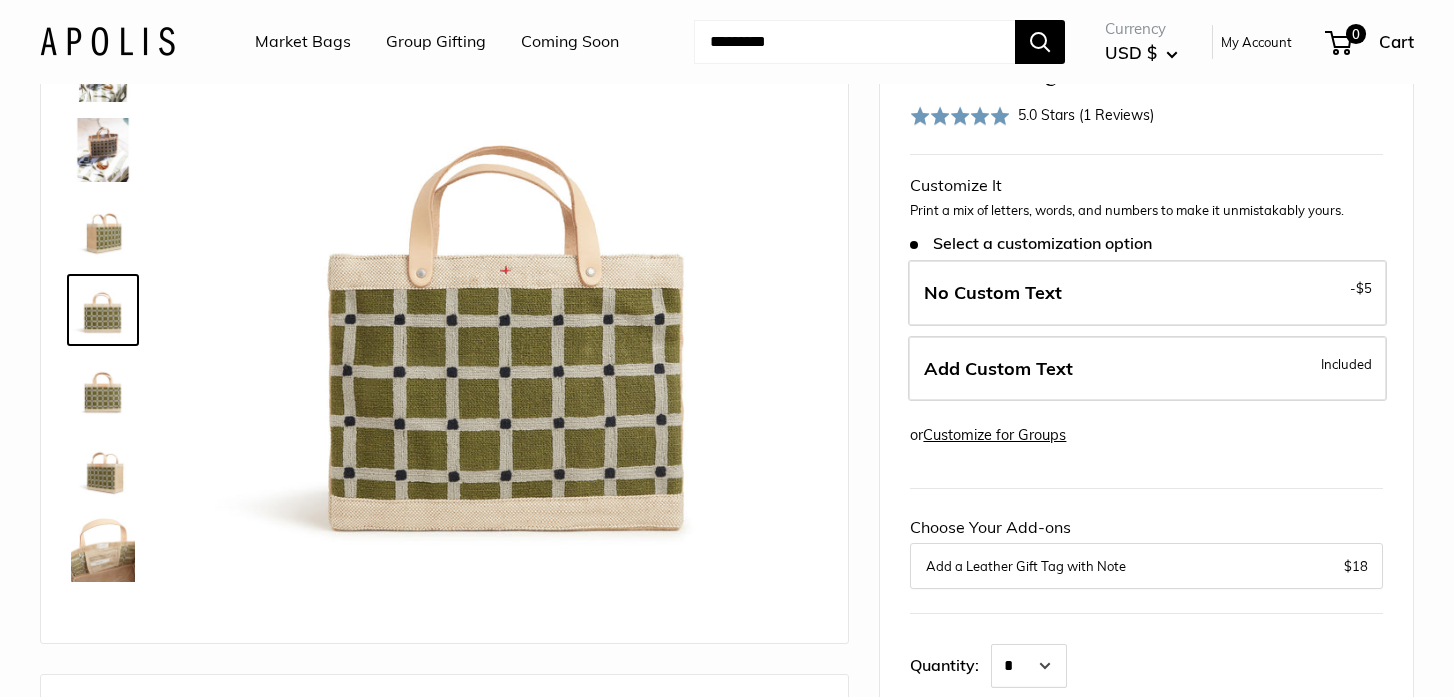 click at bounding box center (103, 550) 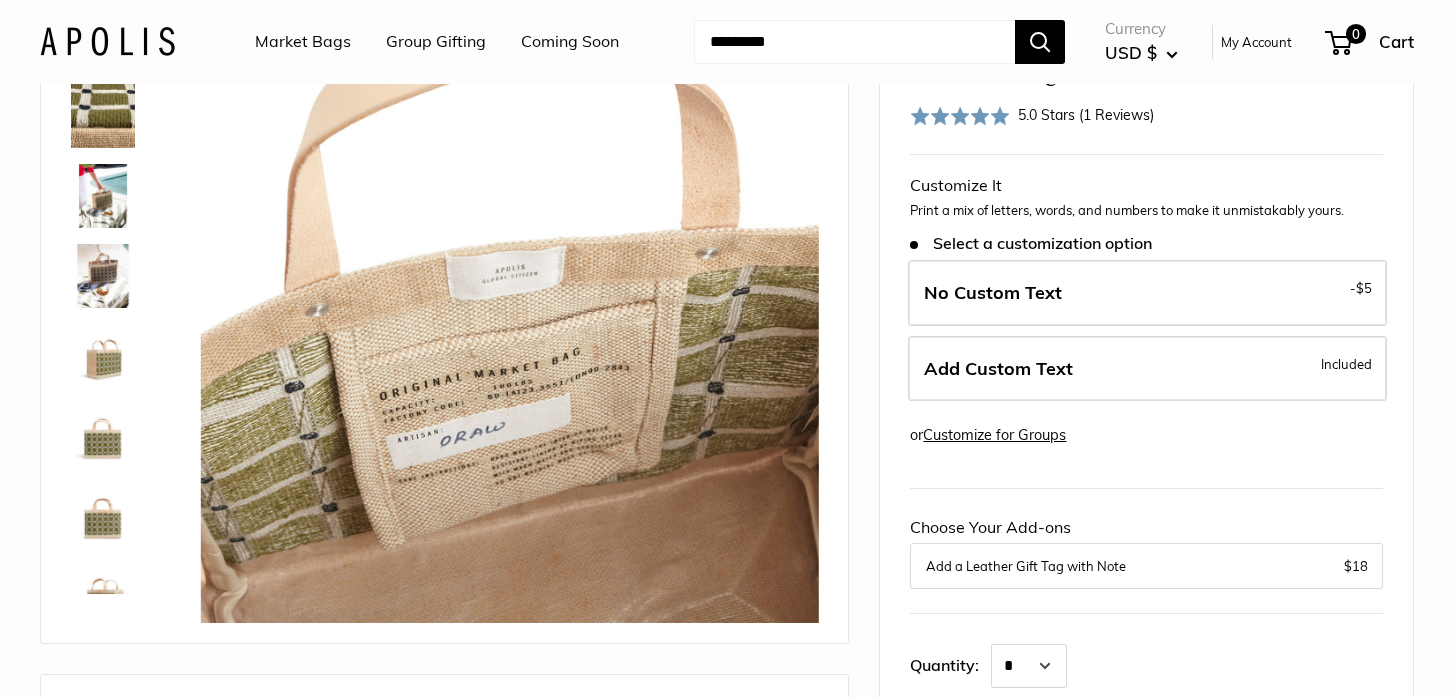 scroll, scrollTop: 0, scrollLeft: 0, axis: both 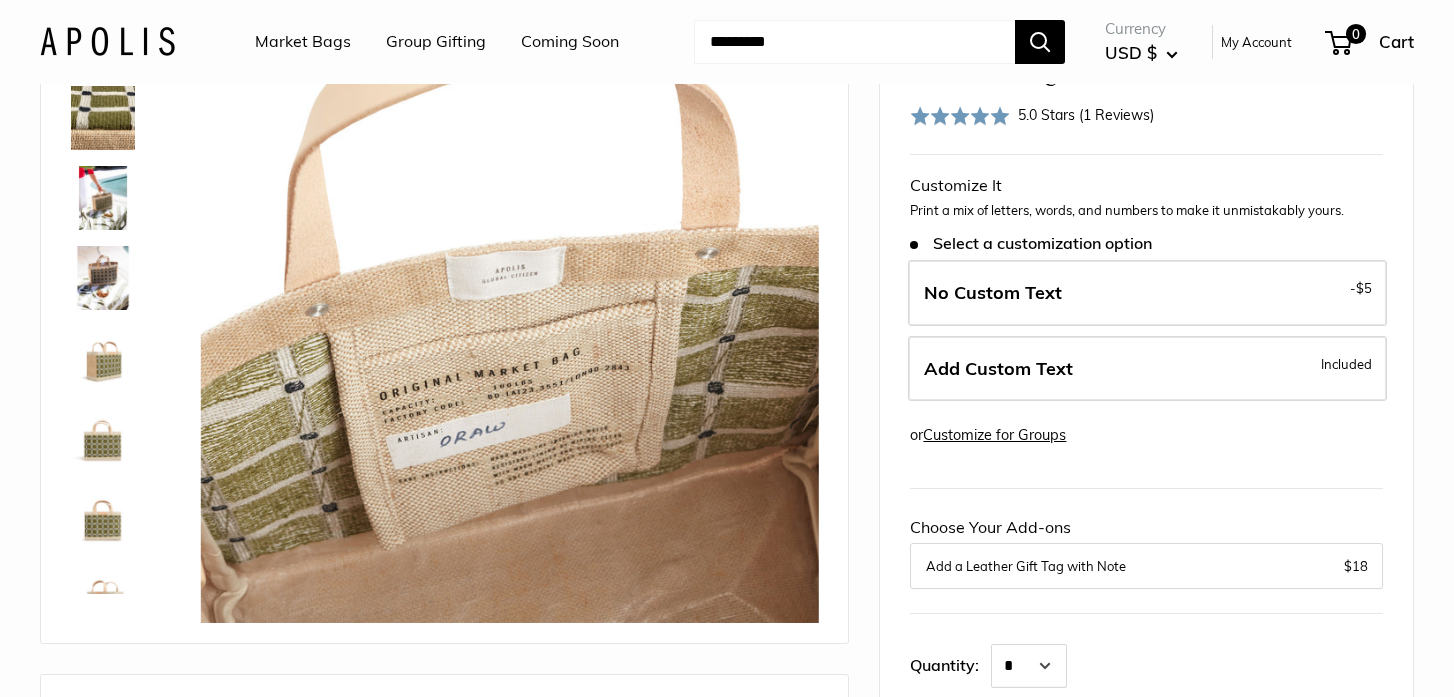 click at bounding box center [103, 118] 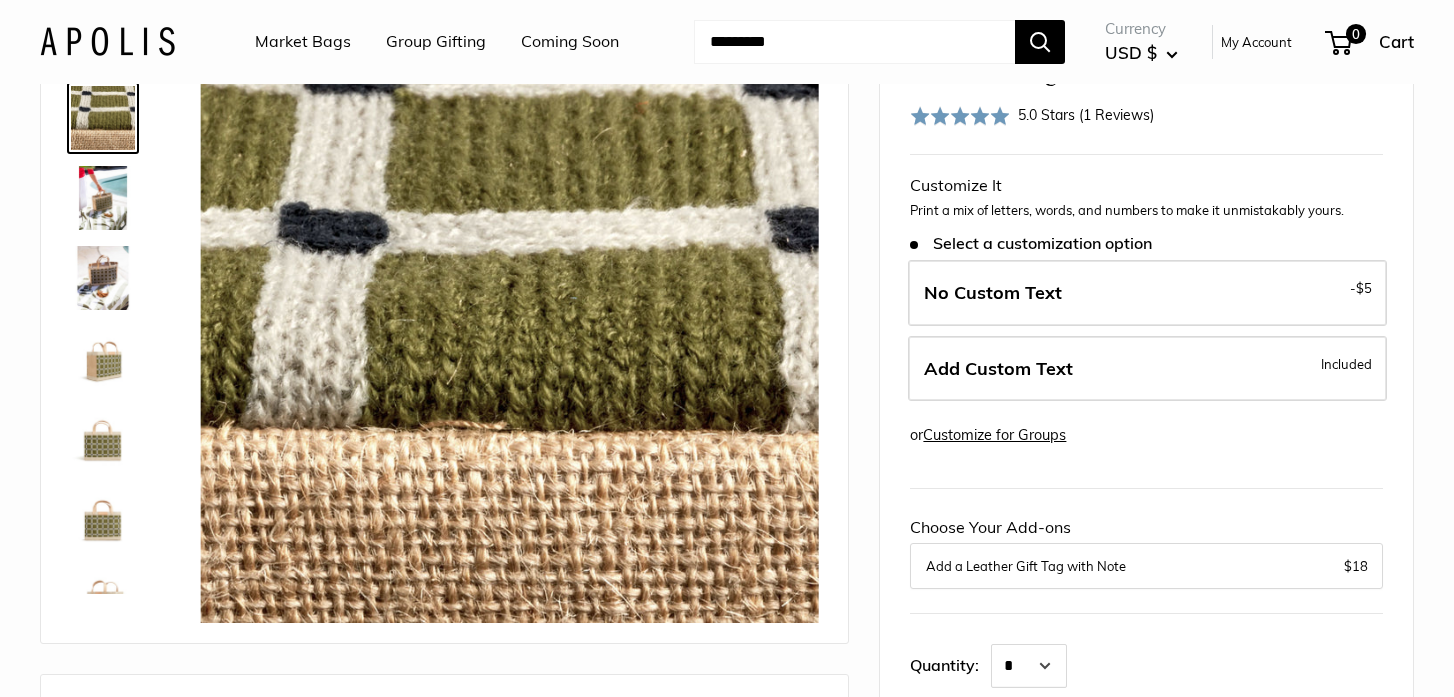 click at bounding box center (103, 198) 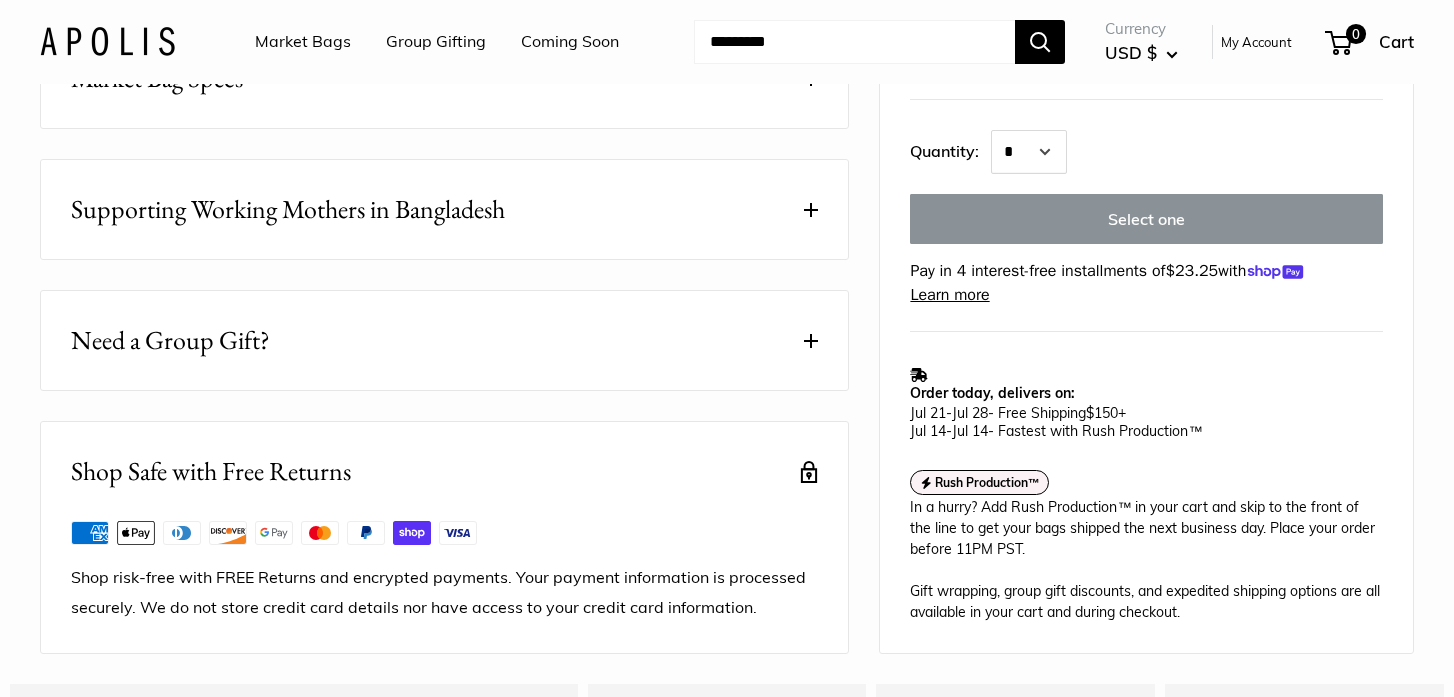 scroll, scrollTop: 1138, scrollLeft: 0, axis: vertical 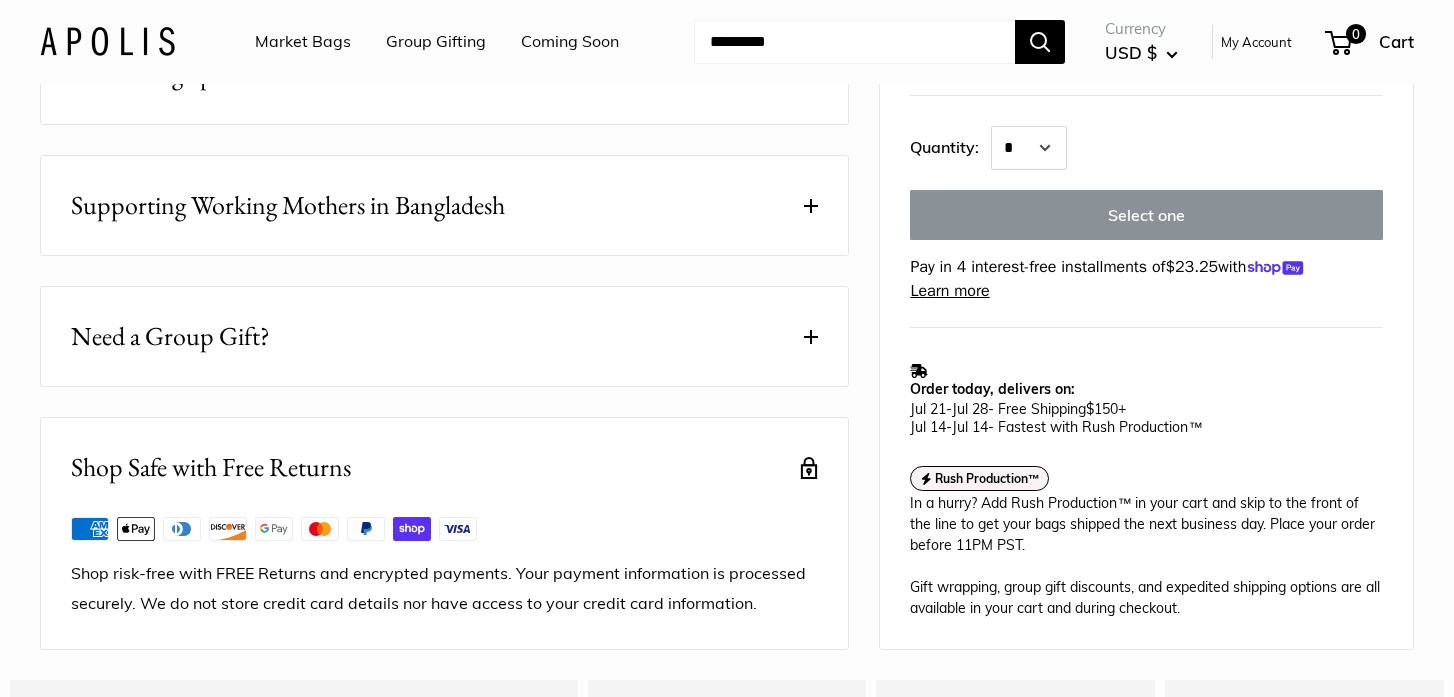 click at bounding box center (811, 75) 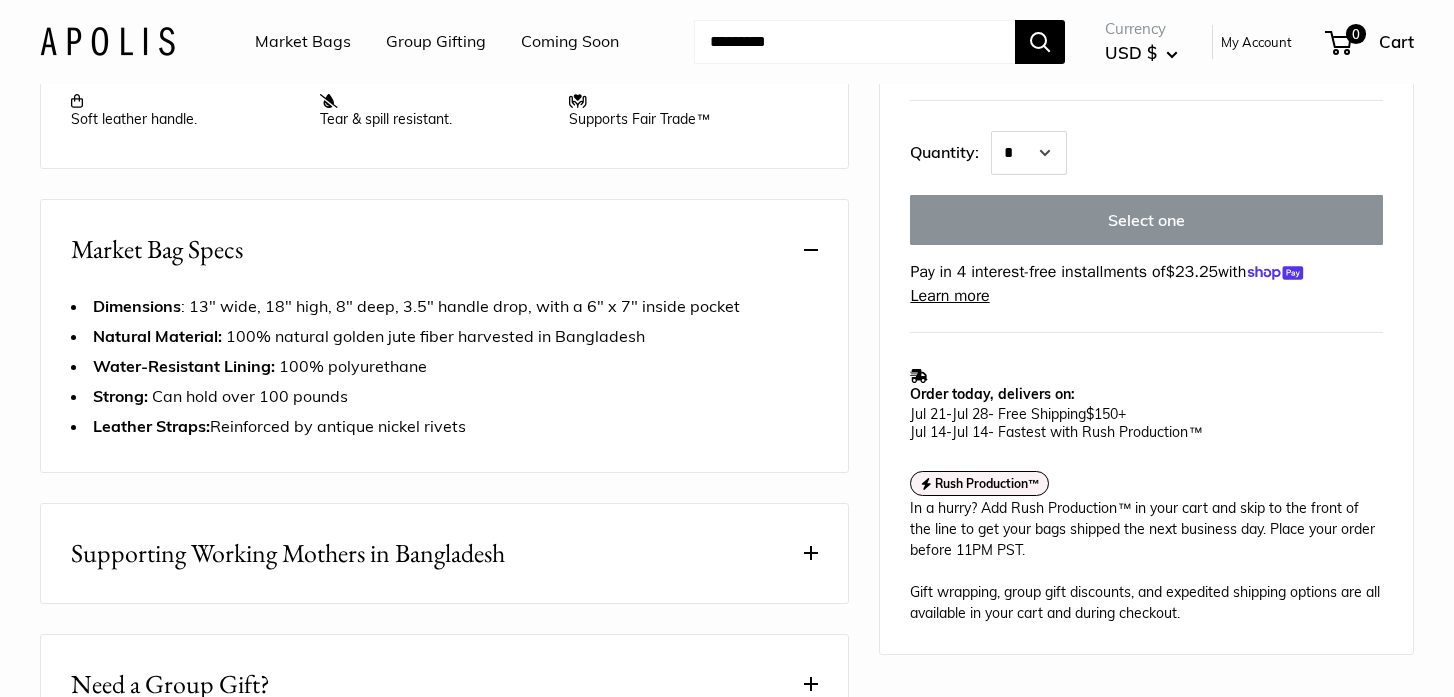 scroll, scrollTop: 965, scrollLeft: 0, axis: vertical 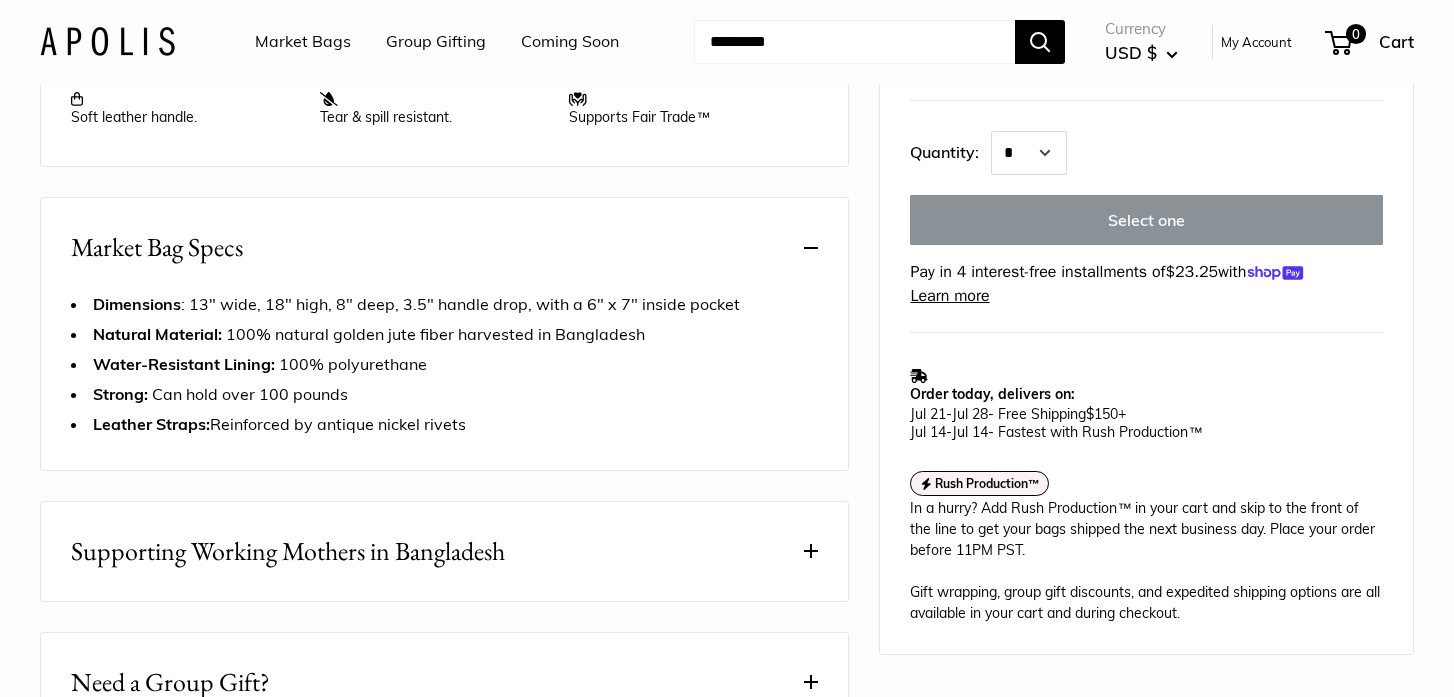 click on "Market Bag Specs" at bounding box center (444, 247) 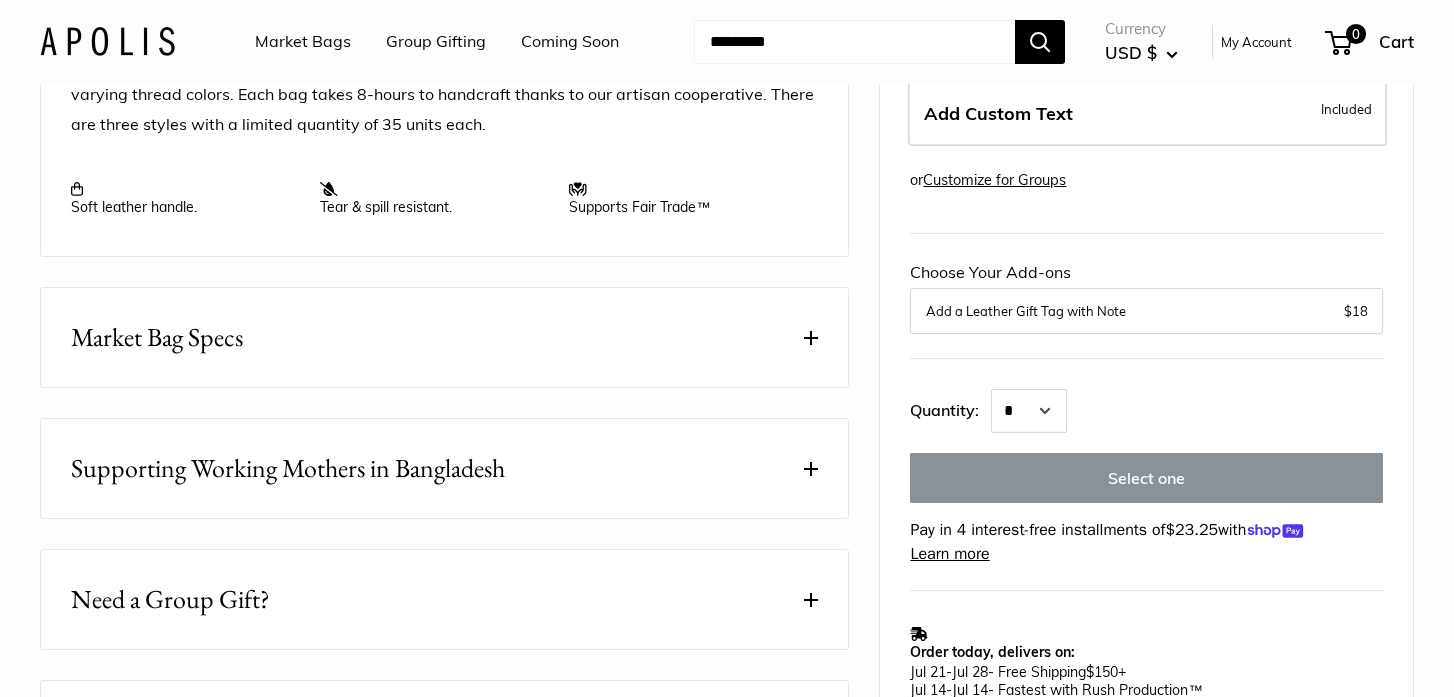 scroll, scrollTop: 0, scrollLeft: 0, axis: both 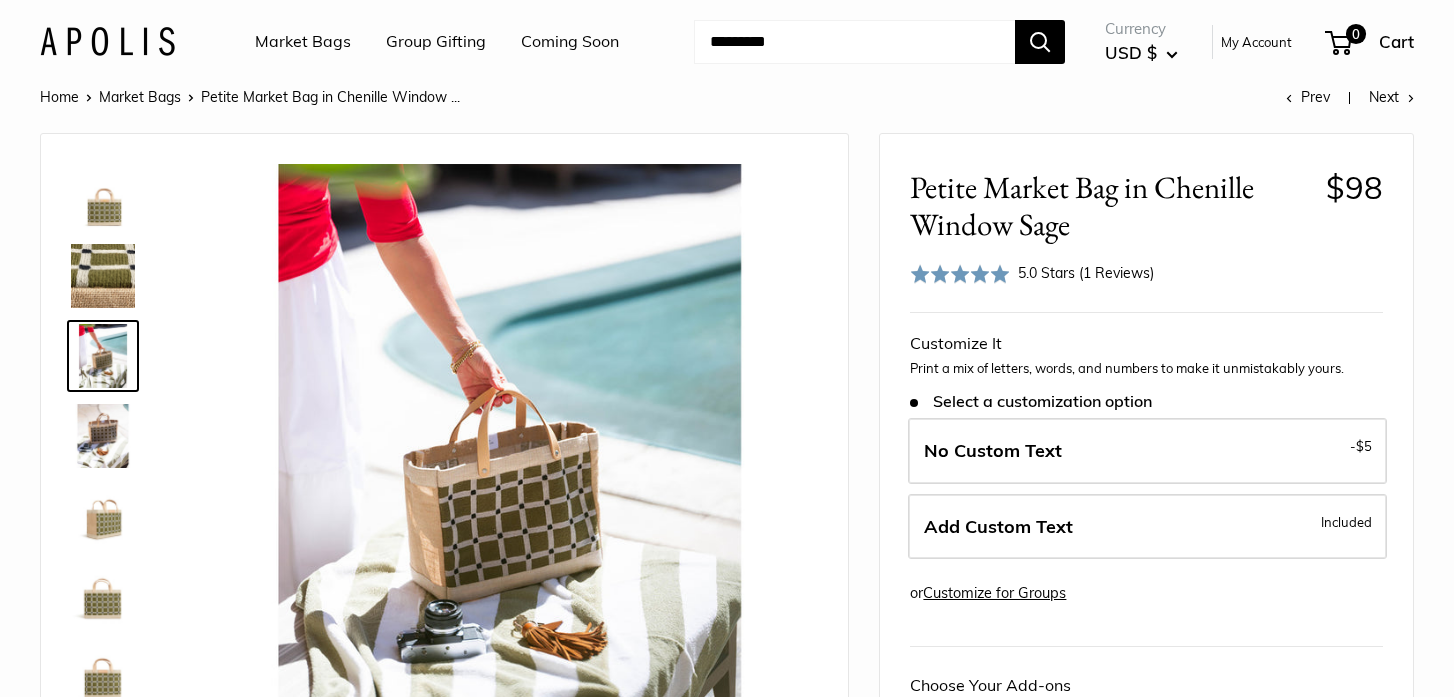 click on "Market Bags" at bounding box center (303, 42) 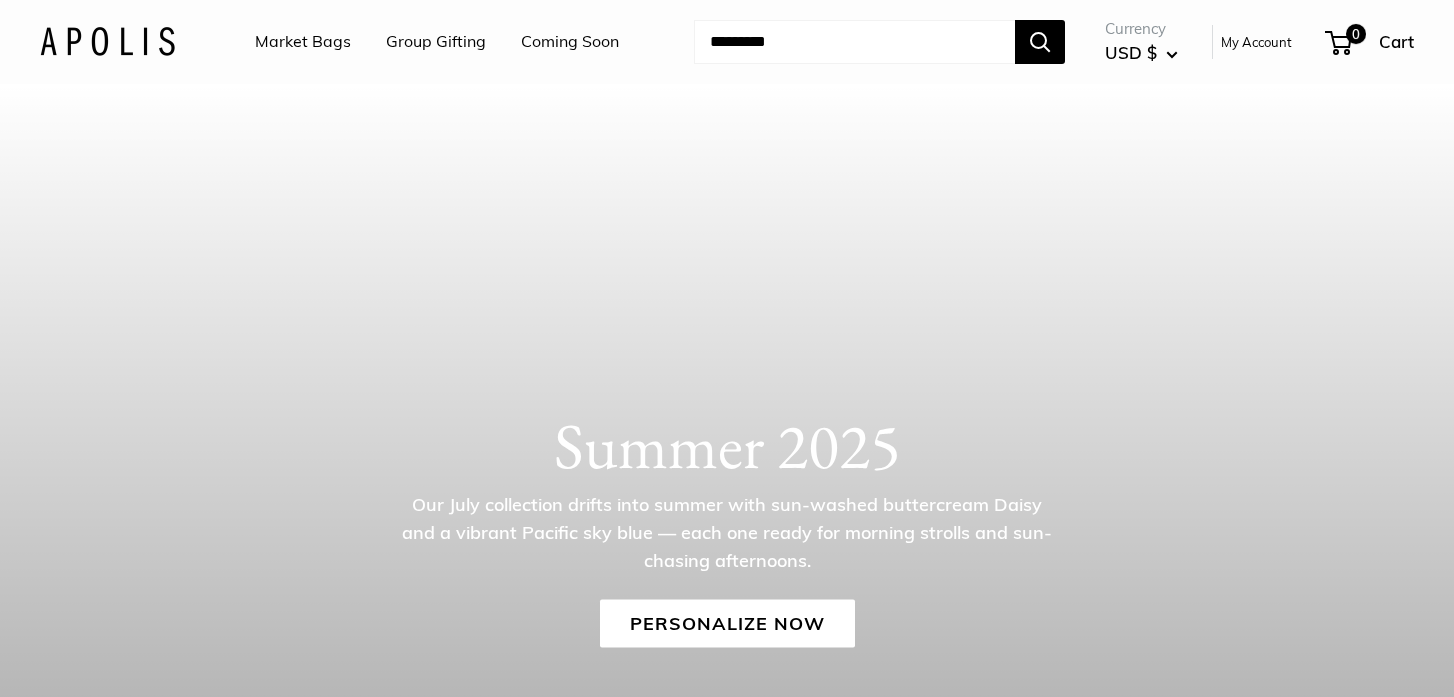 scroll, scrollTop: 0, scrollLeft: 0, axis: both 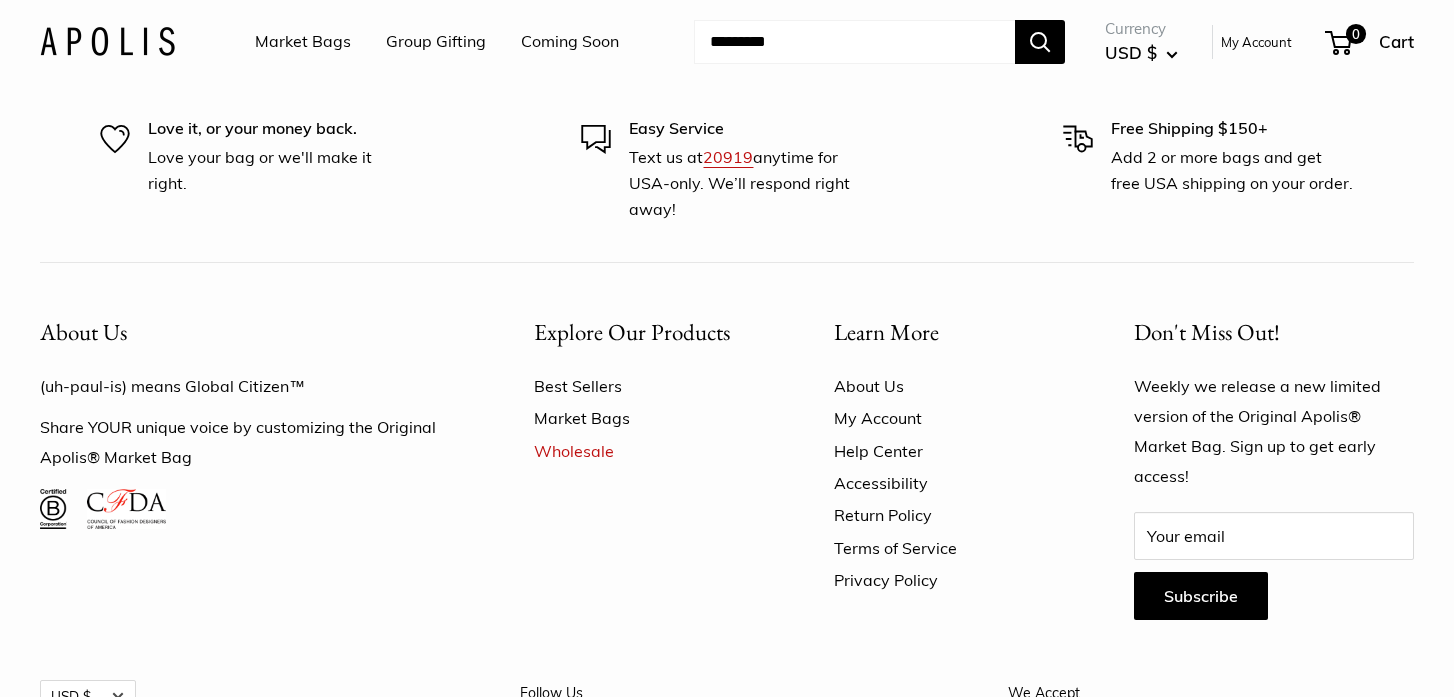 click at bounding box center (1090, -376) 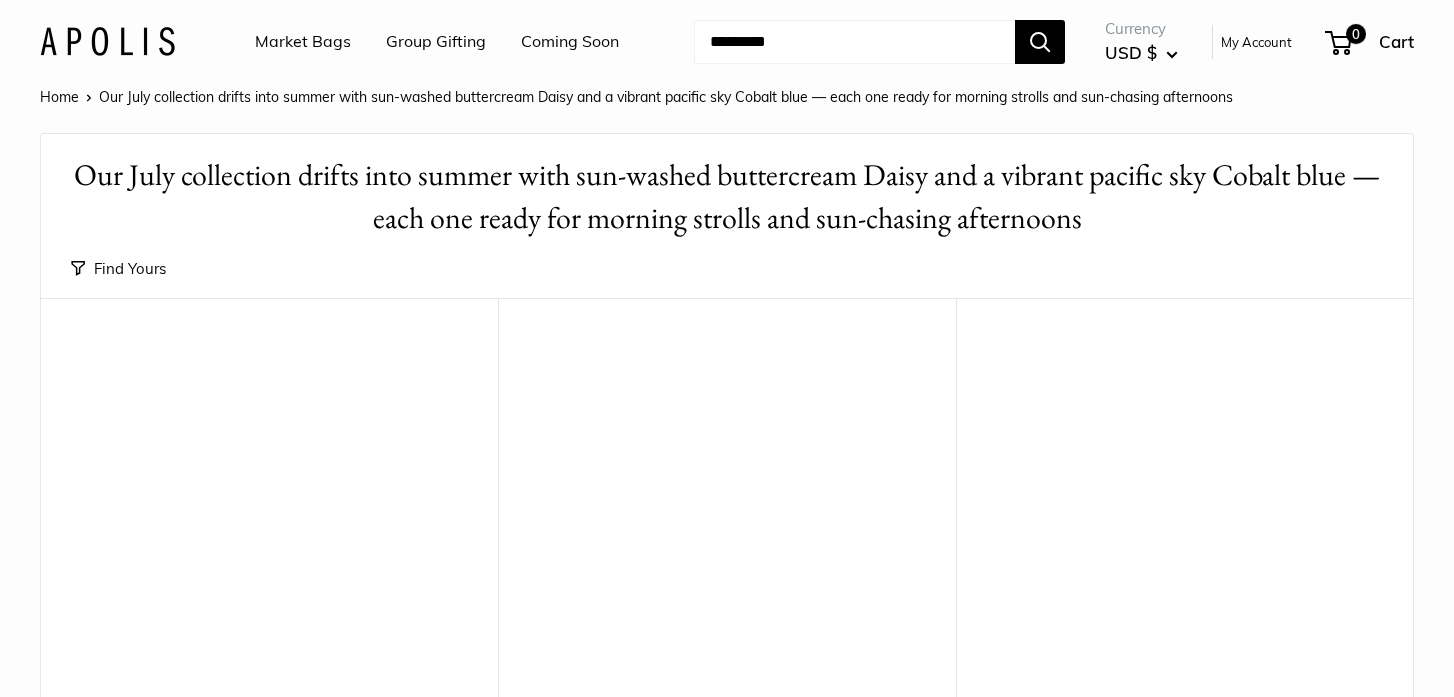 scroll, scrollTop: 0, scrollLeft: 0, axis: both 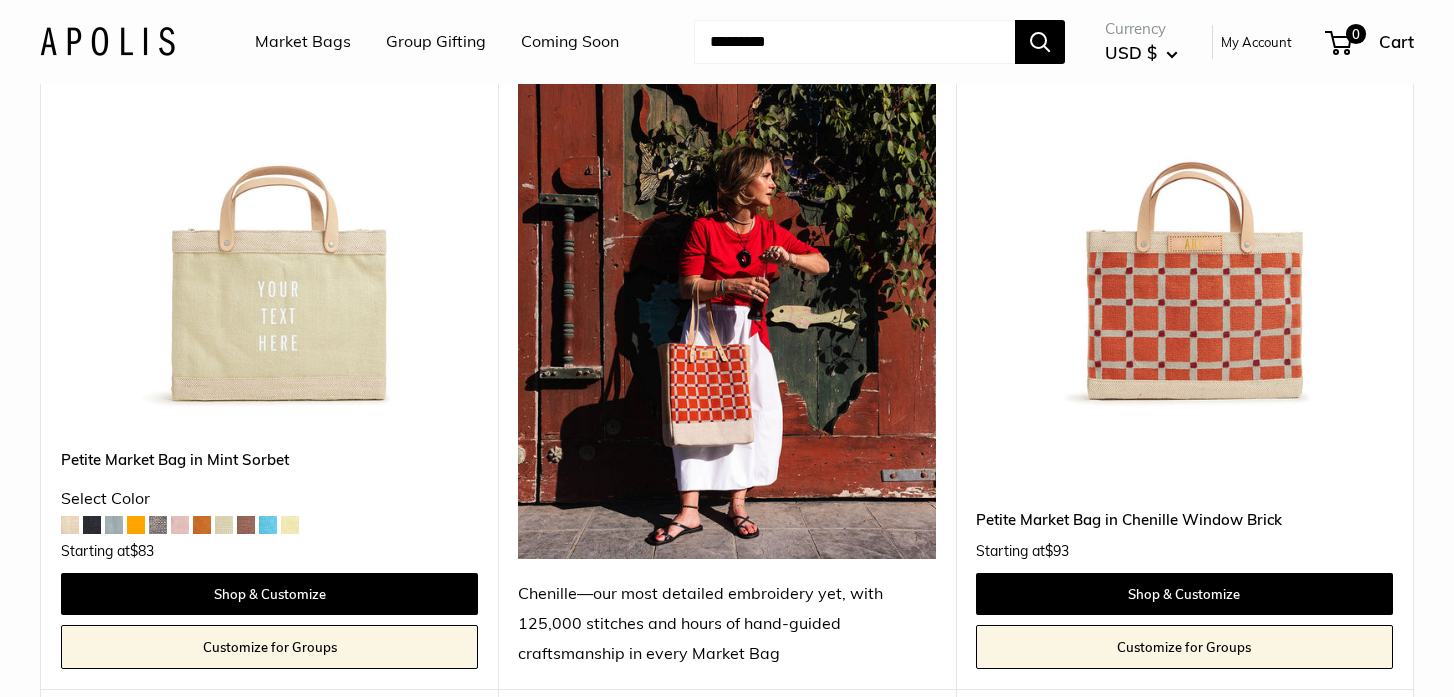 click at bounding box center [0, 0] 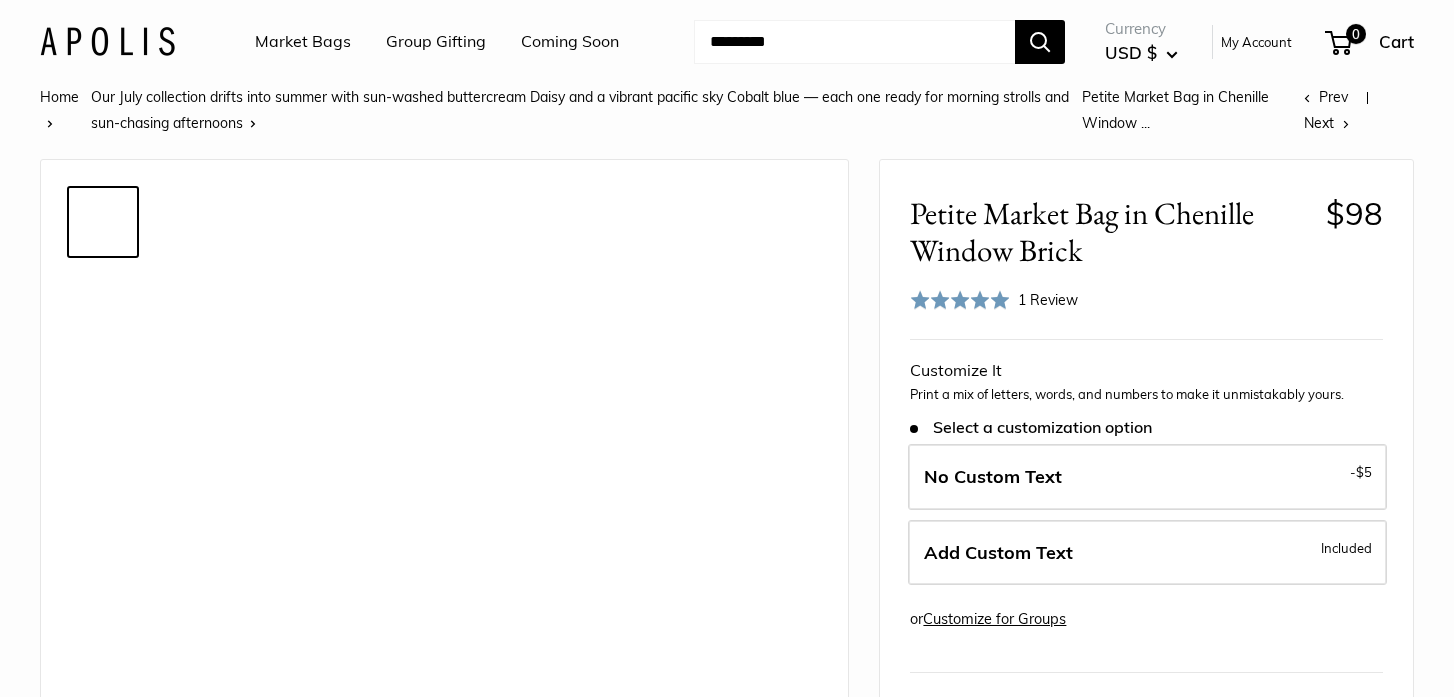 scroll, scrollTop: 0, scrollLeft: 0, axis: both 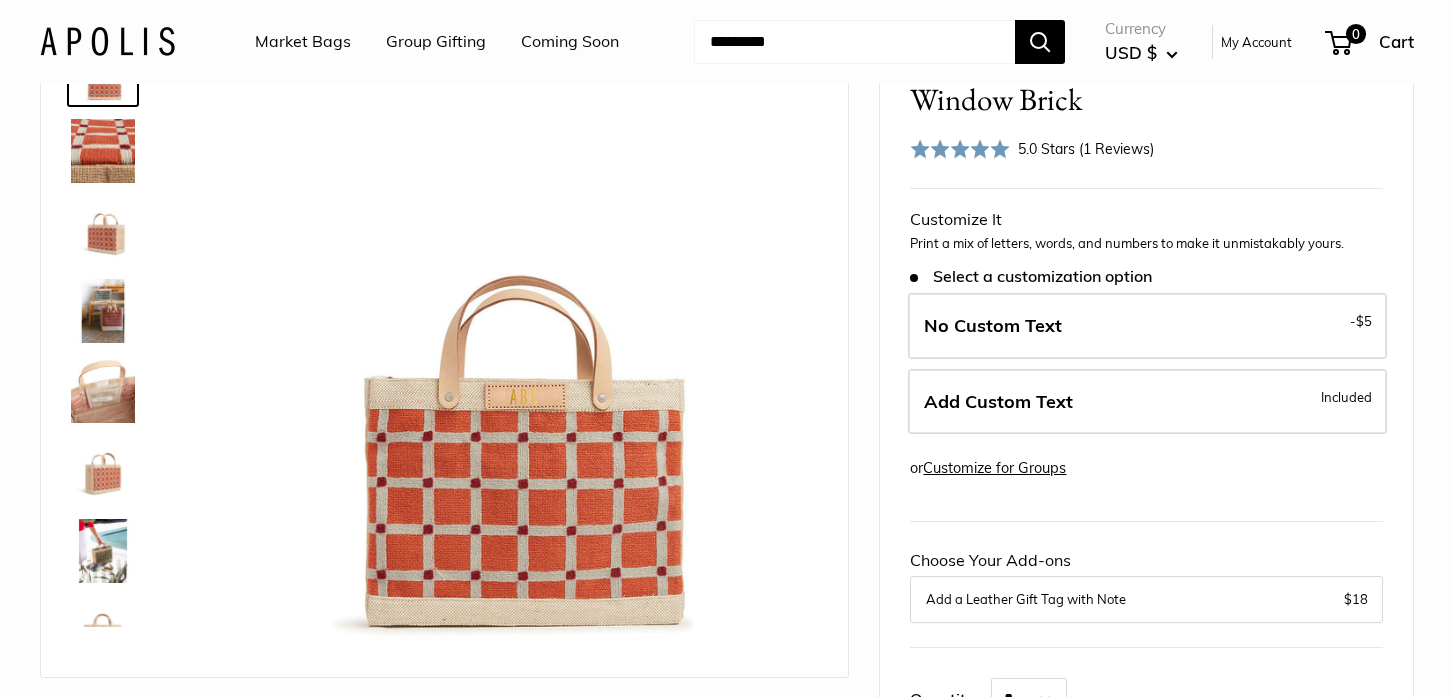 click at bounding box center (103, 151) 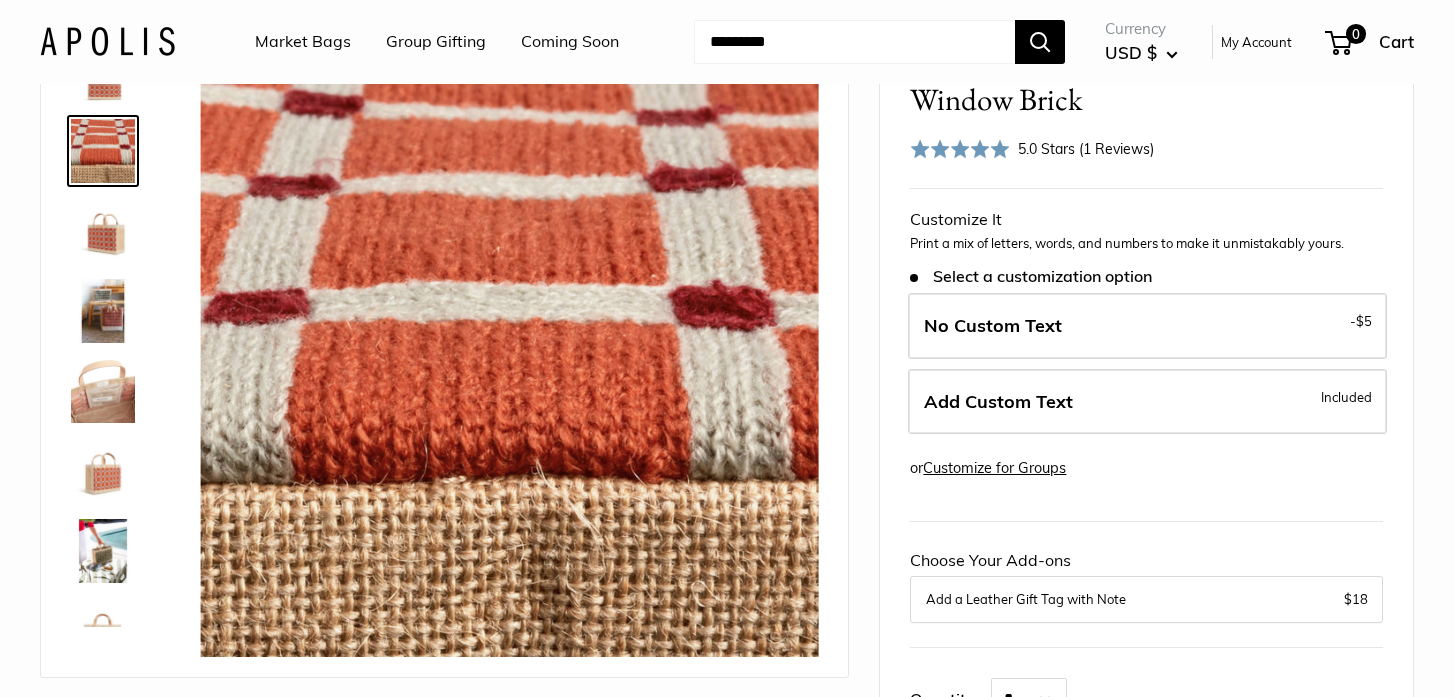 click at bounding box center (103, 231) 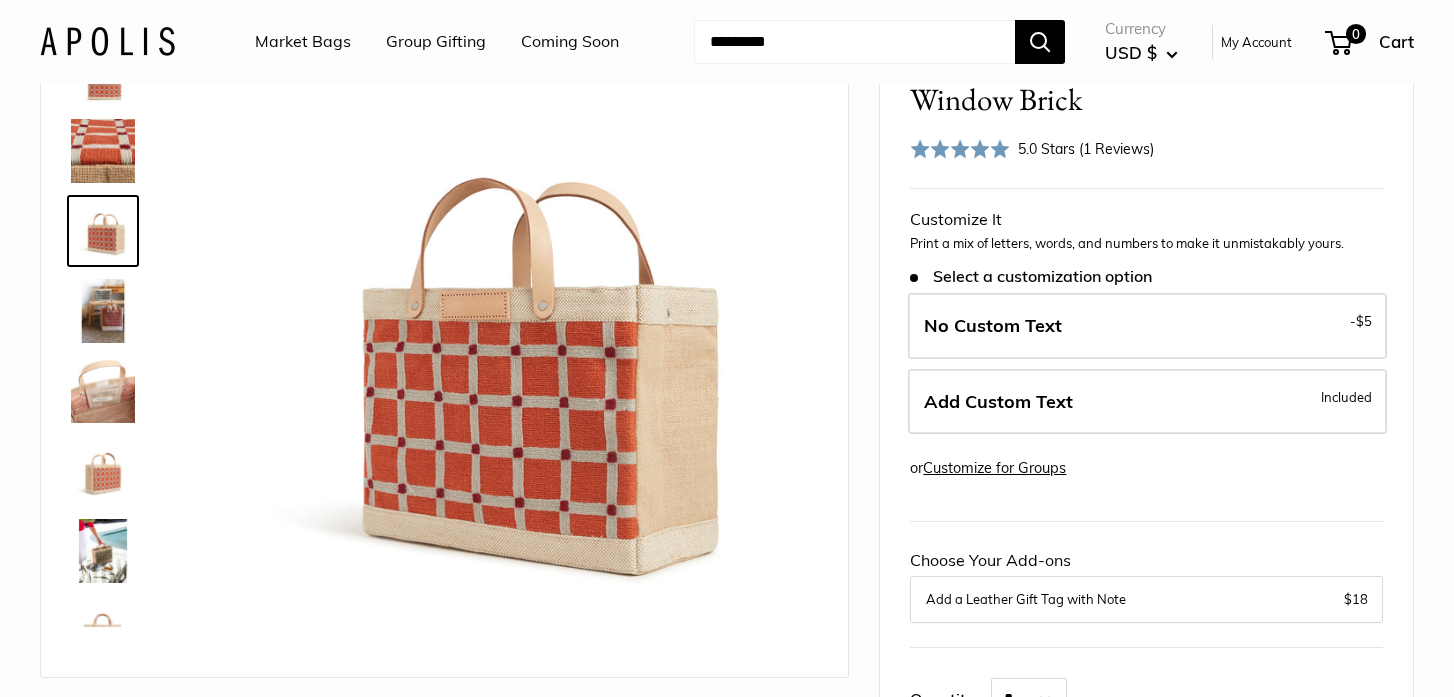 click at bounding box center (103, 311) 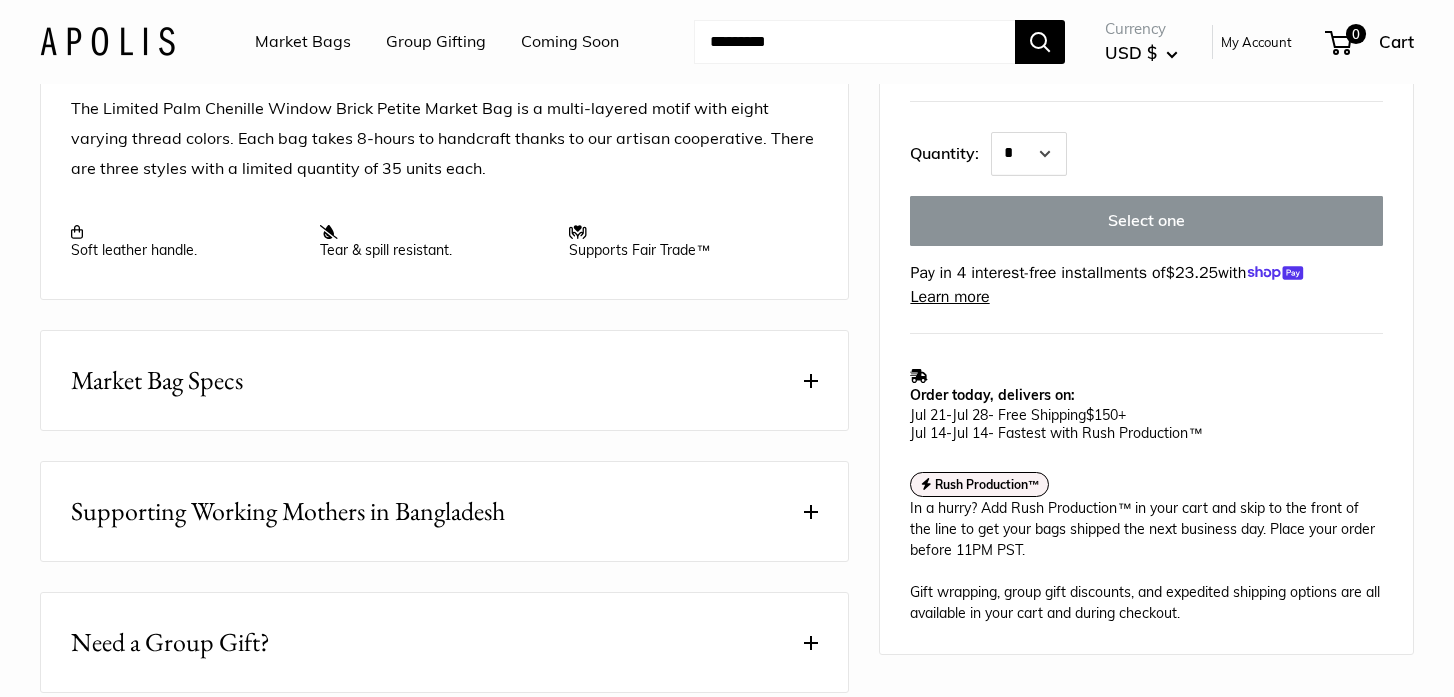 scroll, scrollTop: 860, scrollLeft: 0, axis: vertical 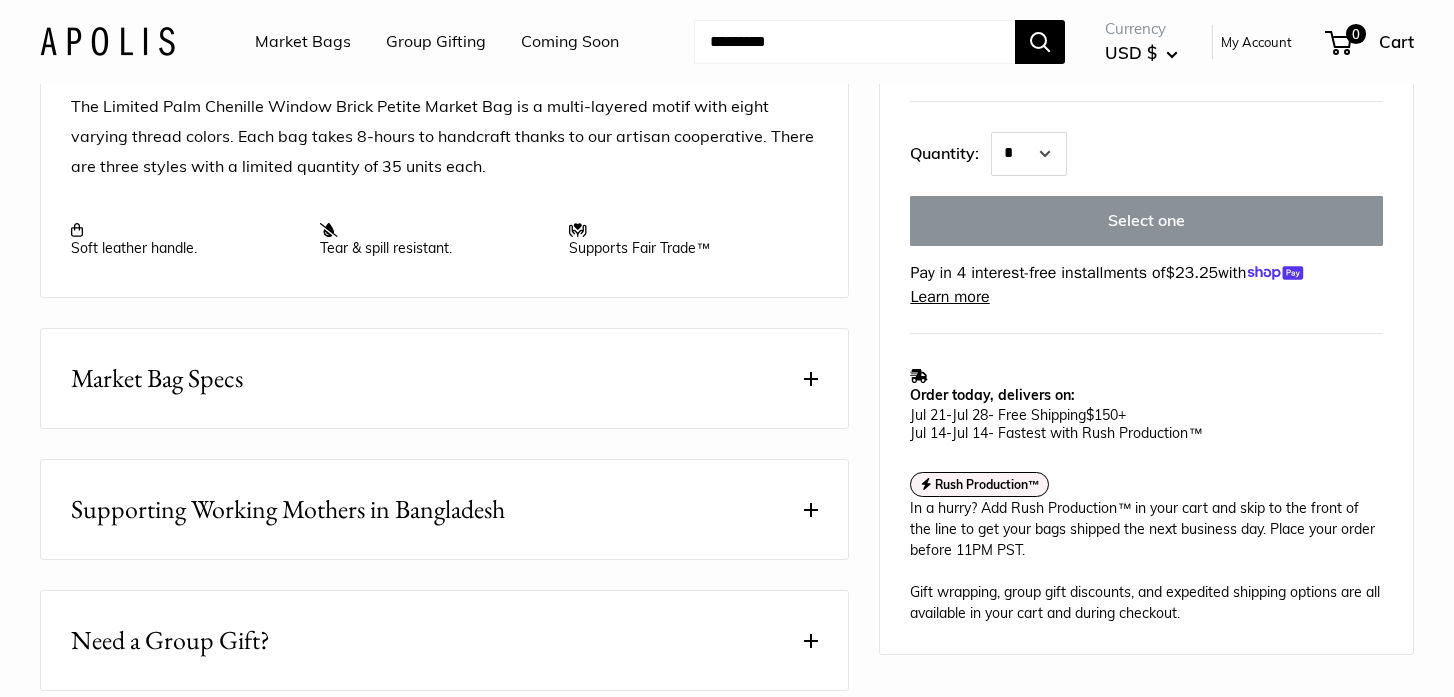 click at bounding box center [811, 379] 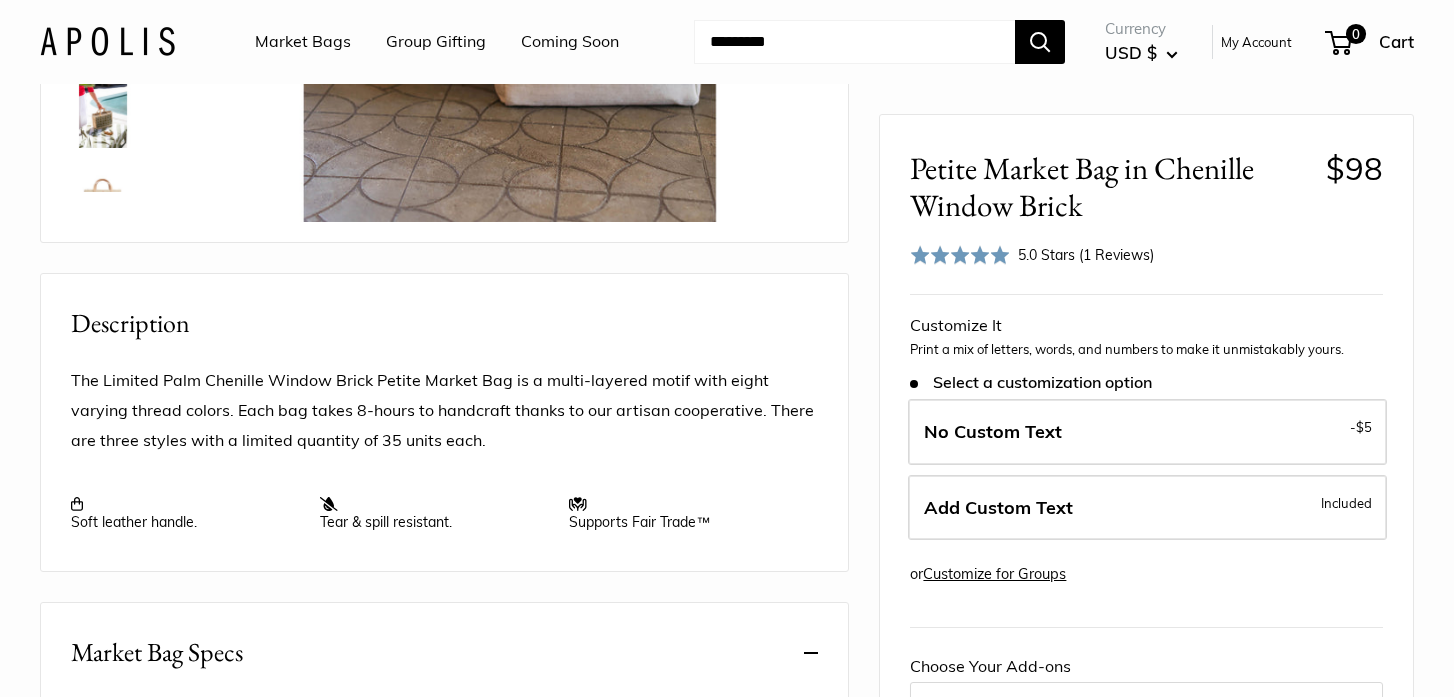 scroll, scrollTop: 0, scrollLeft: 0, axis: both 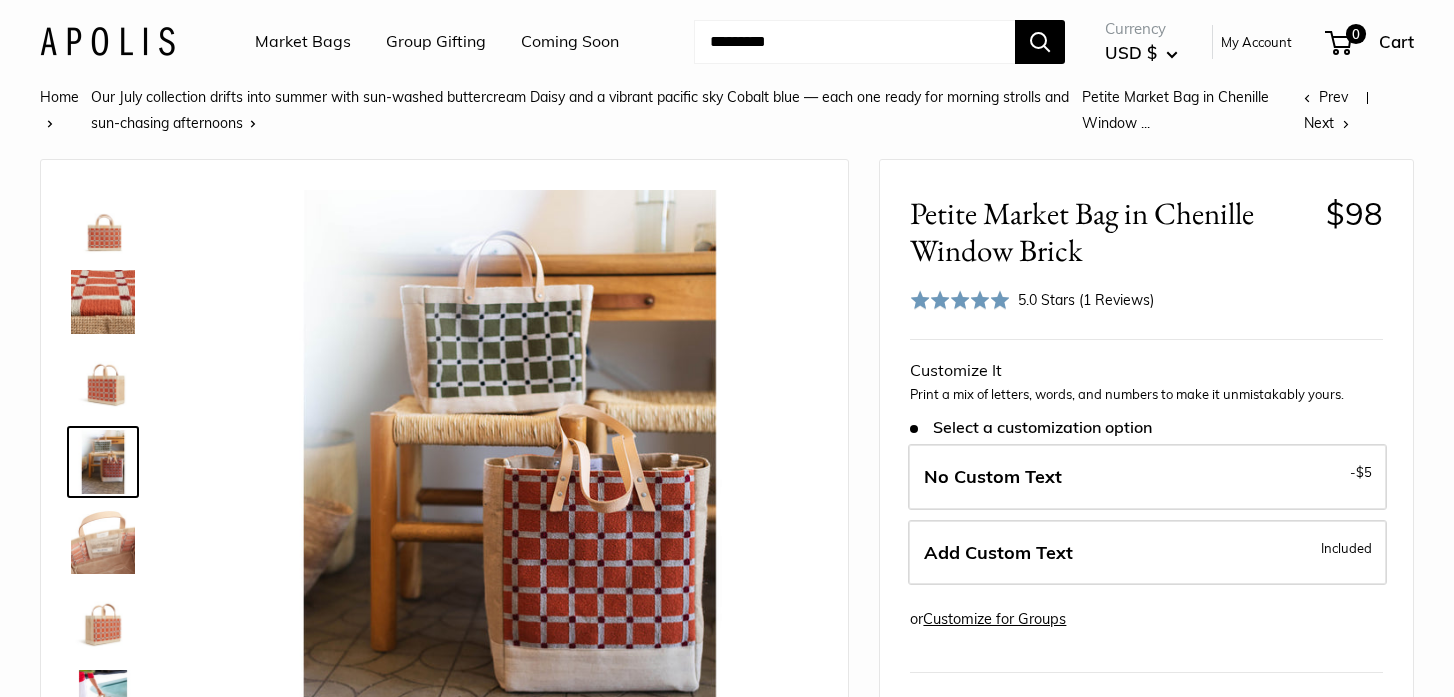 click at bounding box center (103, 462) 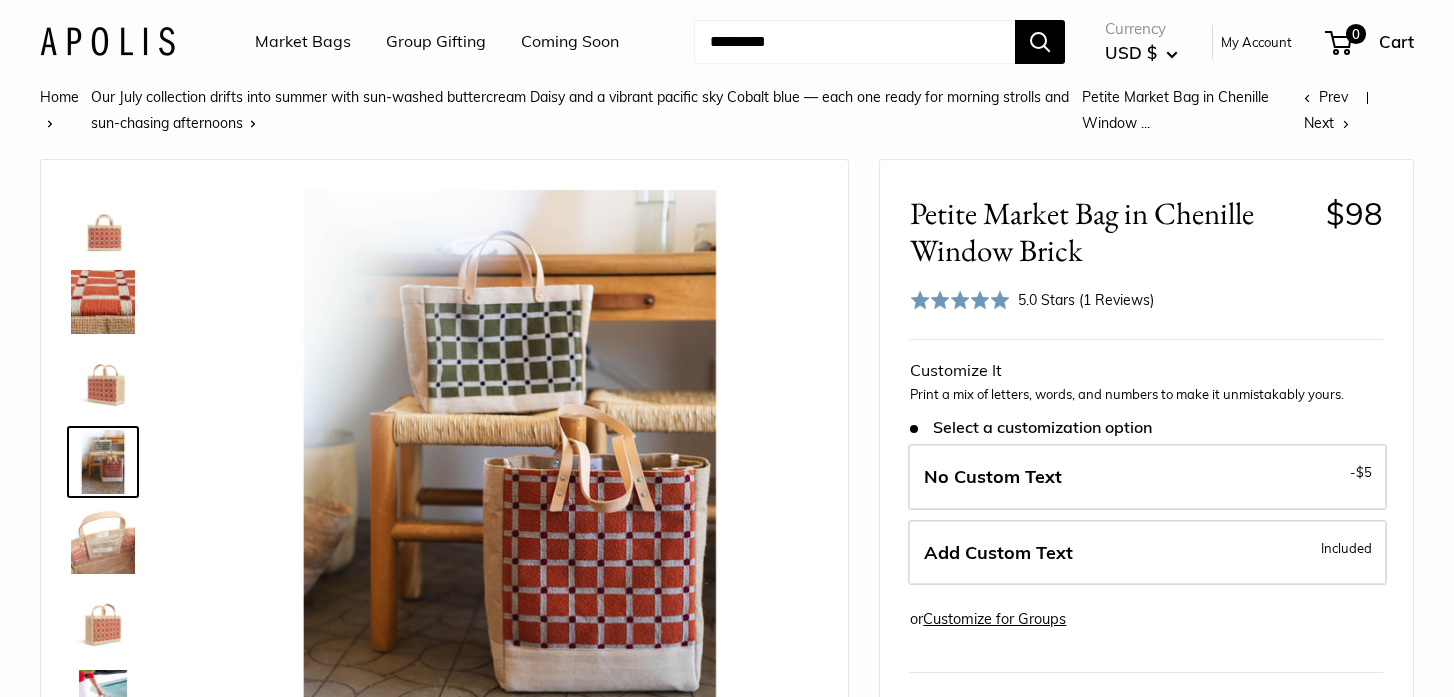 click at bounding box center [103, 462] 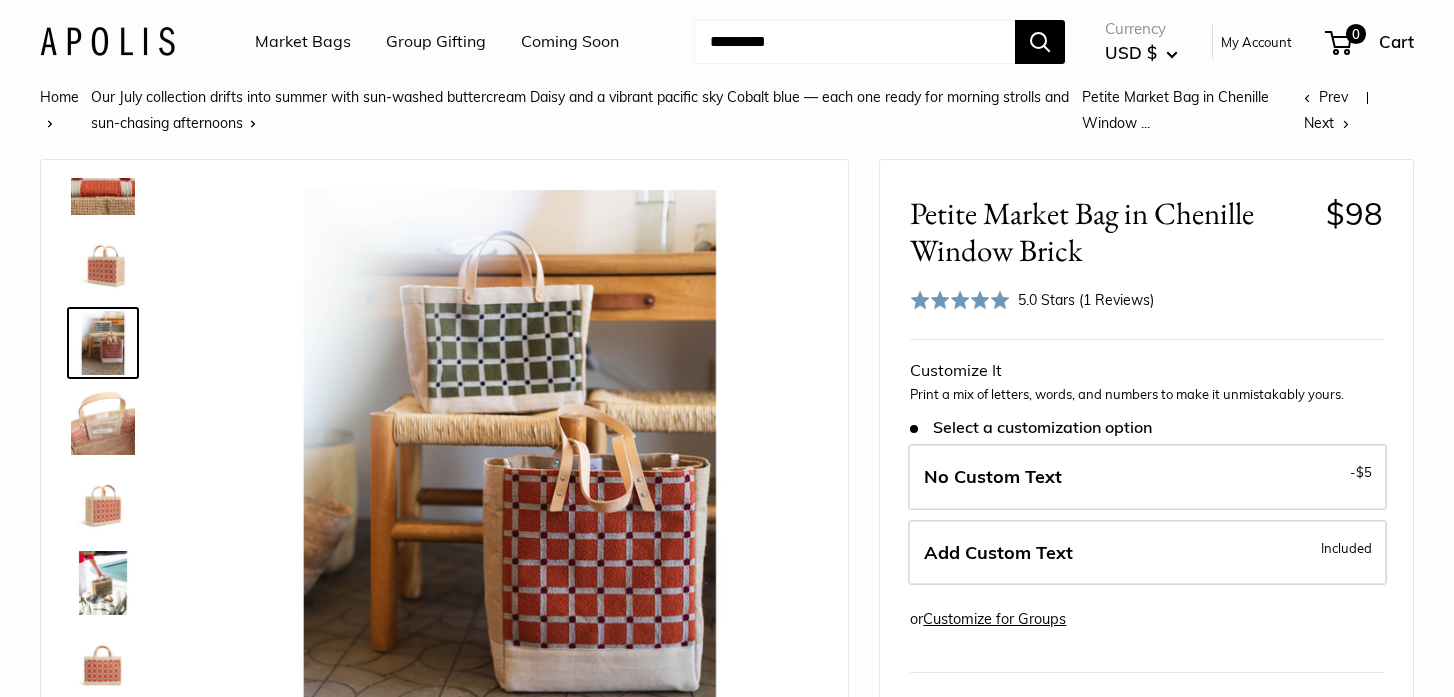 scroll, scrollTop: 128, scrollLeft: 0, axis: vertical 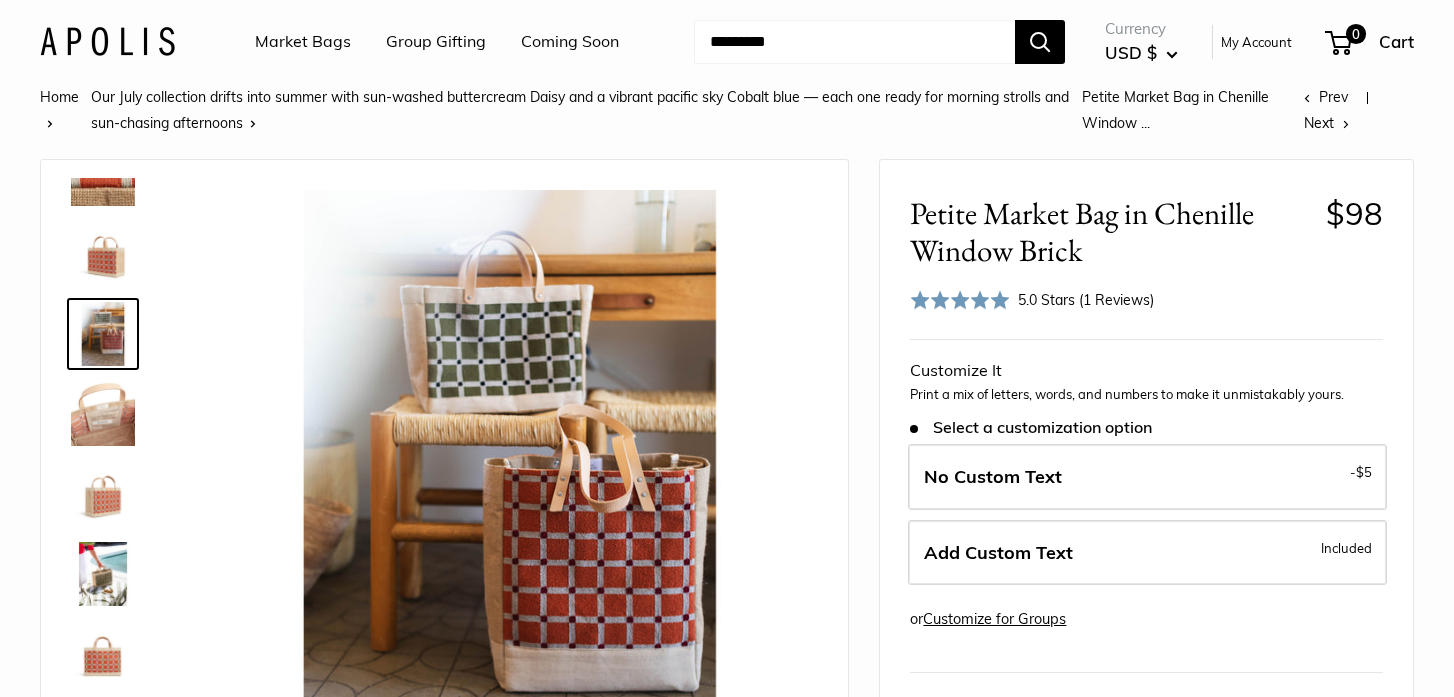click at bounding box center (103, 414) 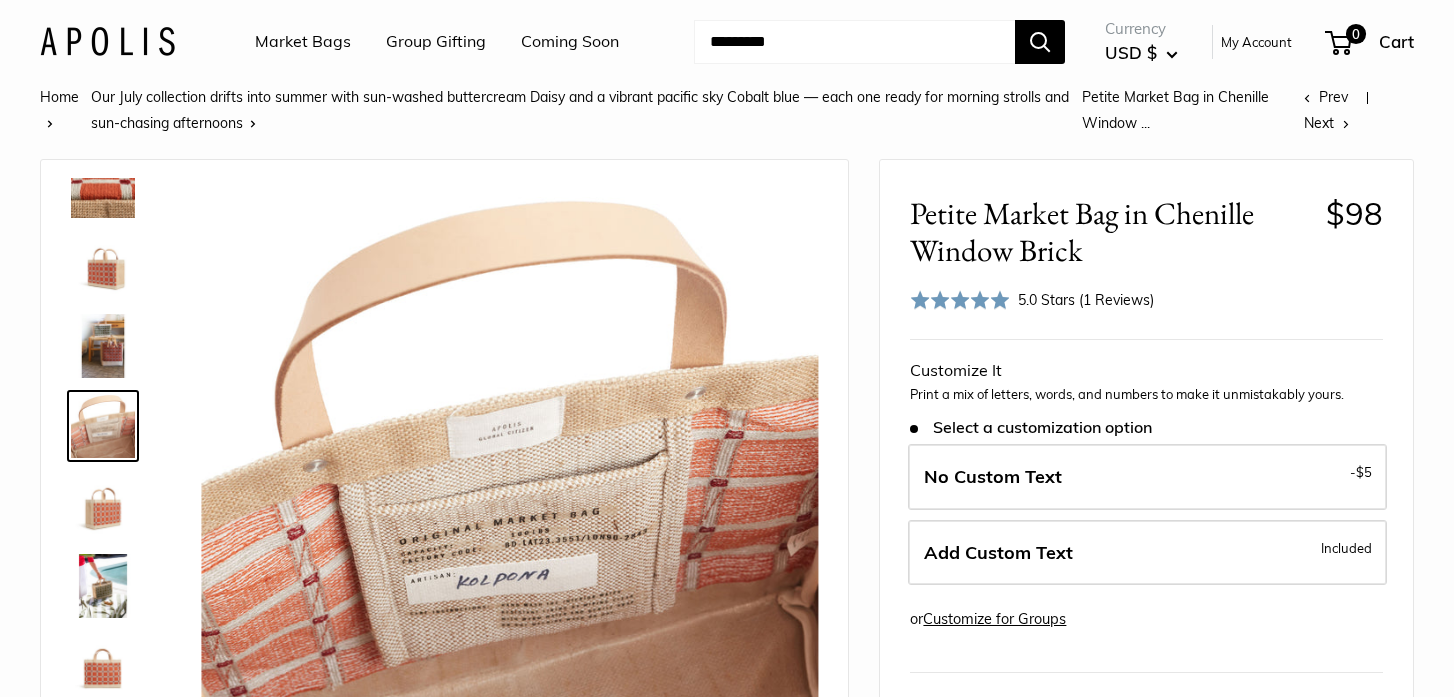 scroll, scrollTop: 128, scrollLeft: 0, axis: vertical 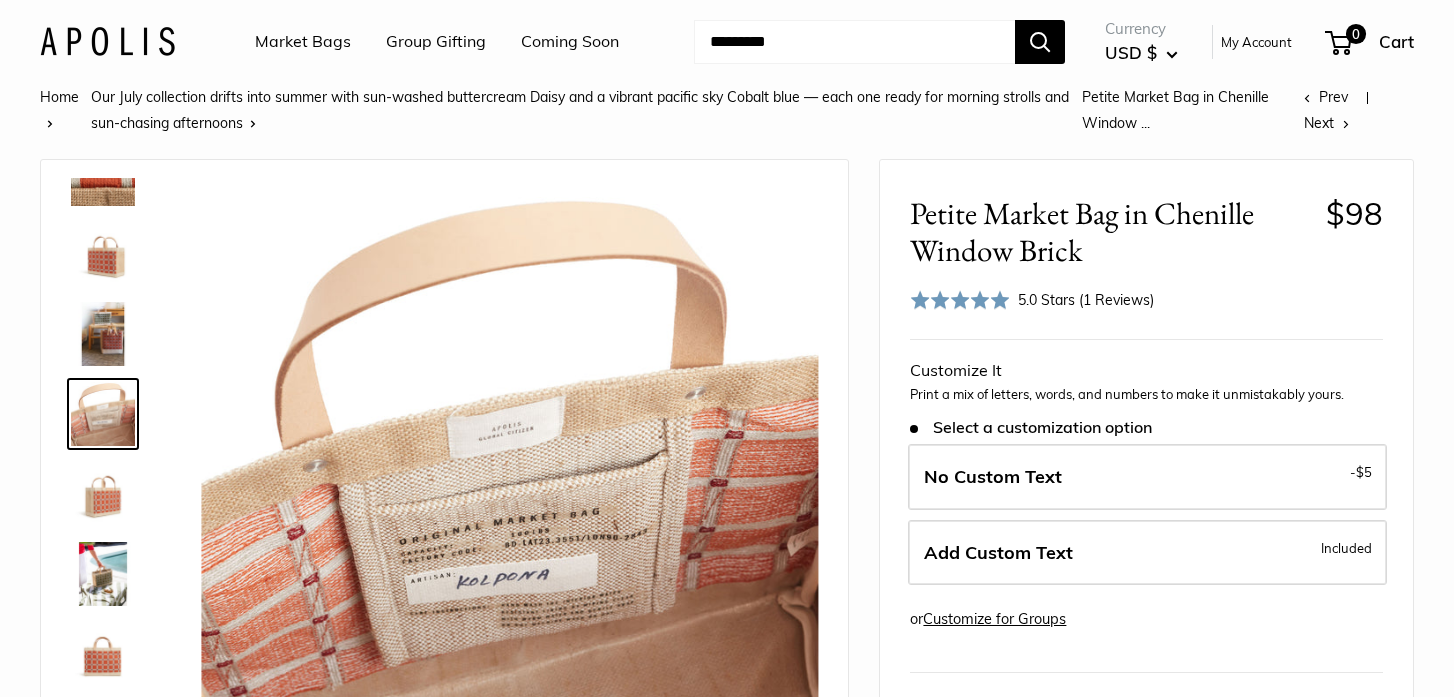 click at bounding box center [103, 494] 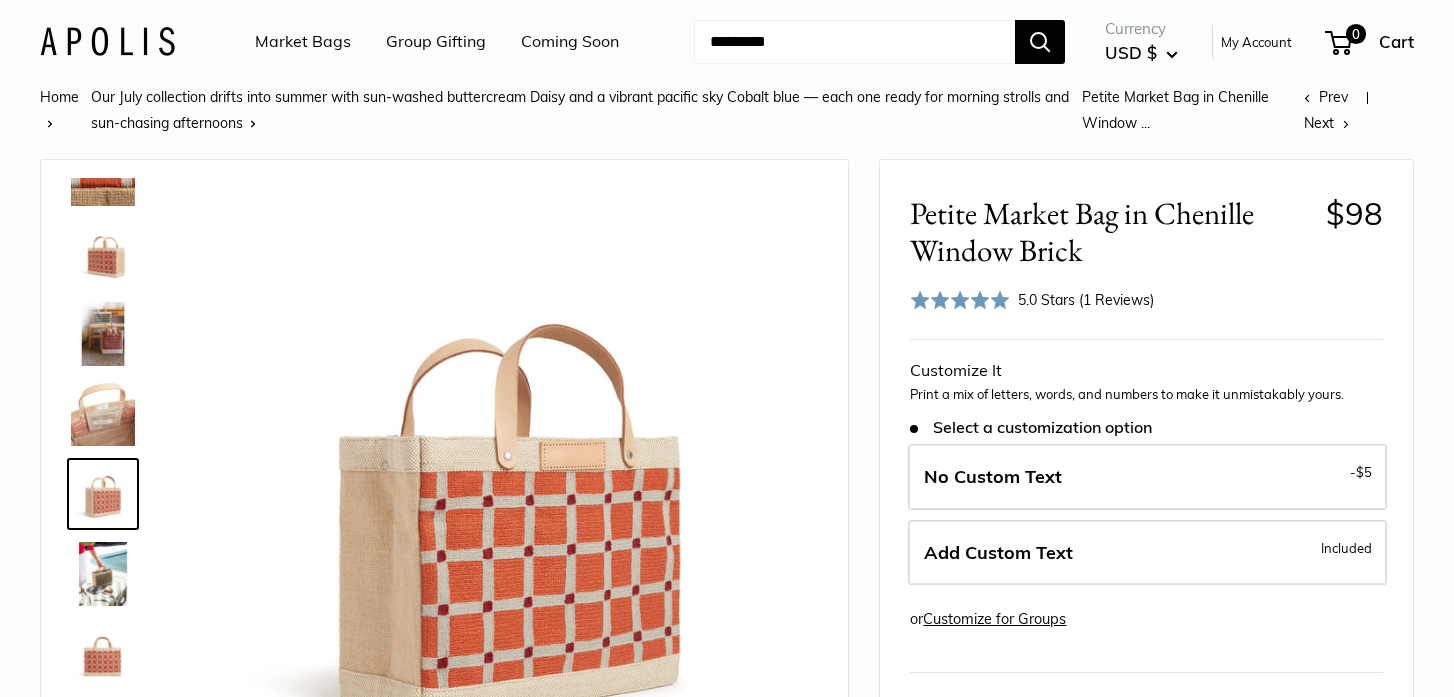 click at bounding box center [103, 574] 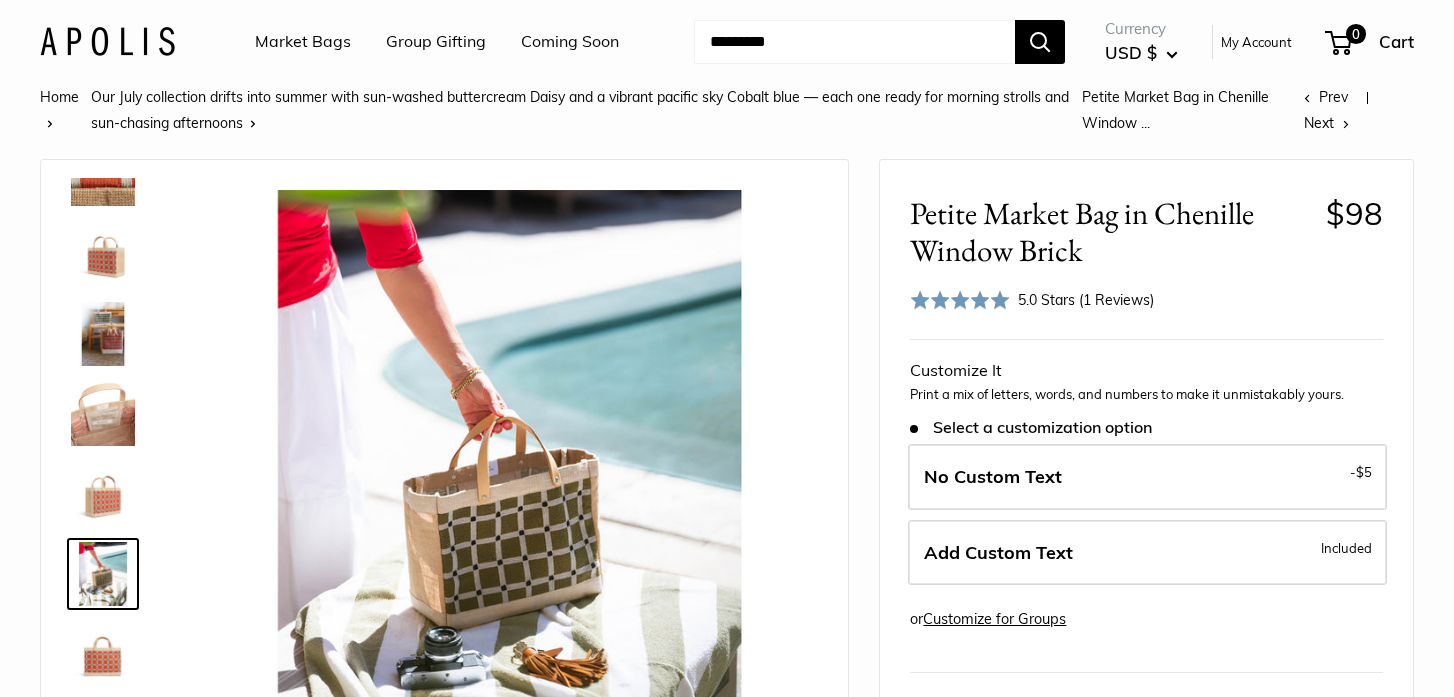 click at bounding box center (103, 494) 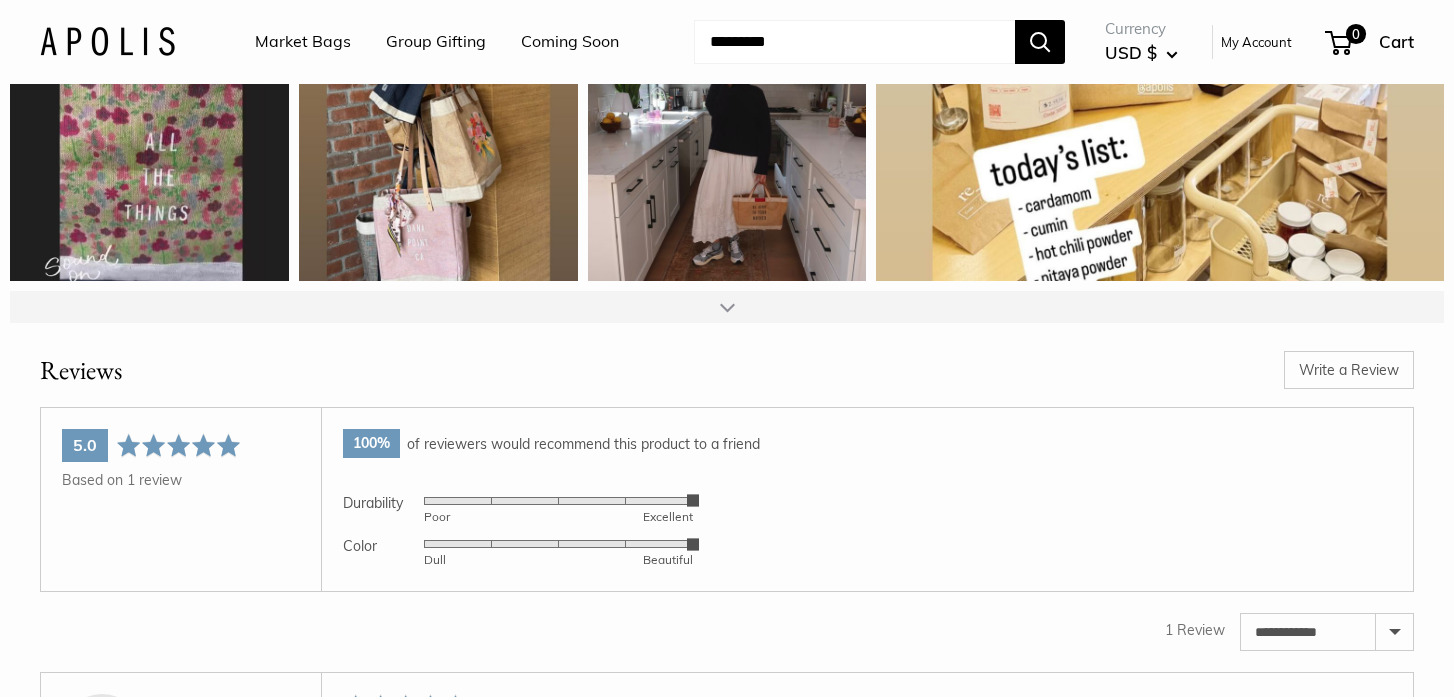 scroll, scrollTop: 2880, scrollLeft: 0, axis: vertical 